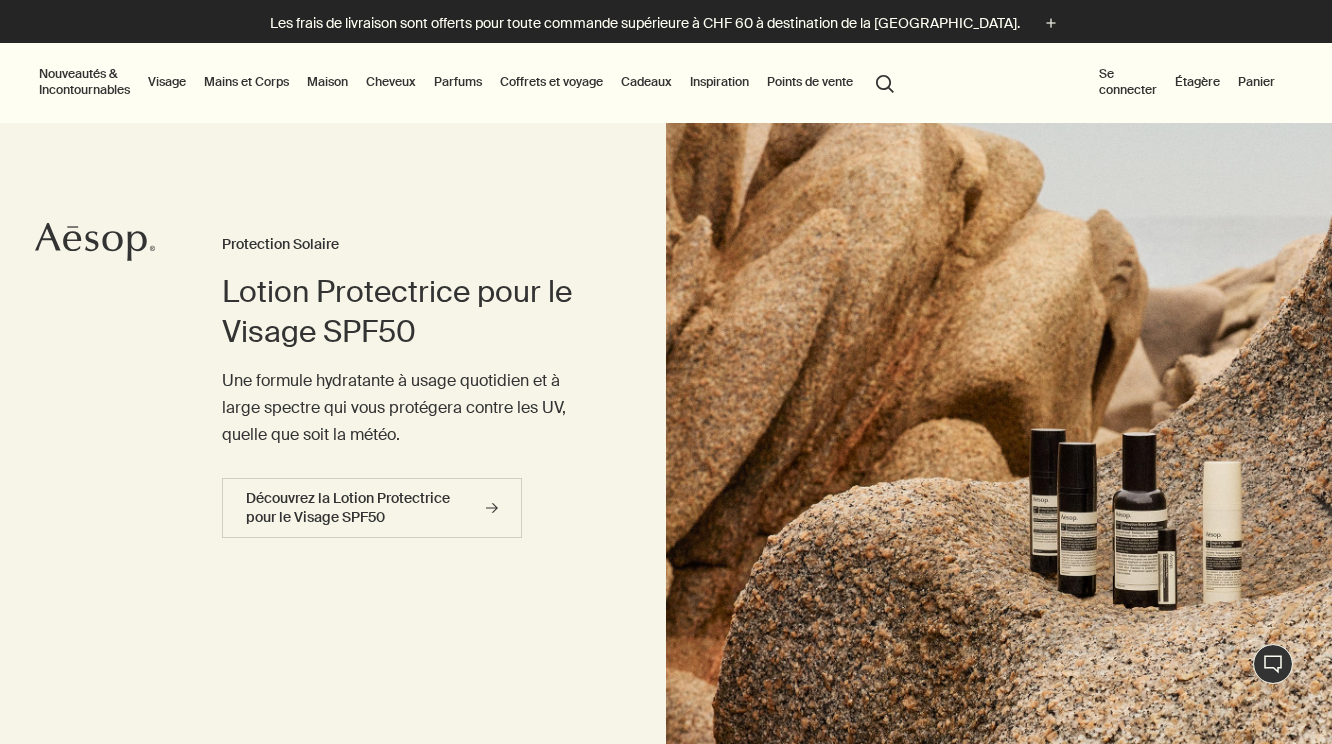 scroll, scrollTop: 0, scrollLeft: 0, axis: both 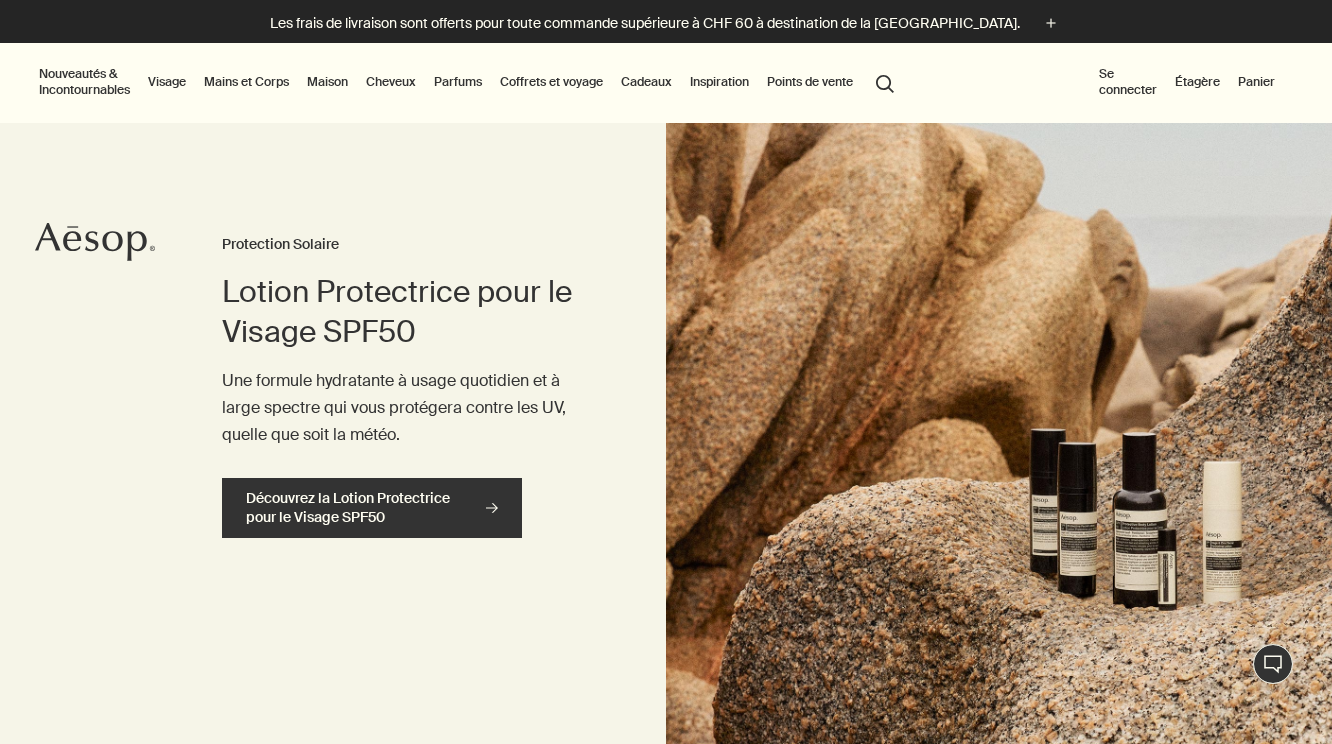 click on "rightArrow" 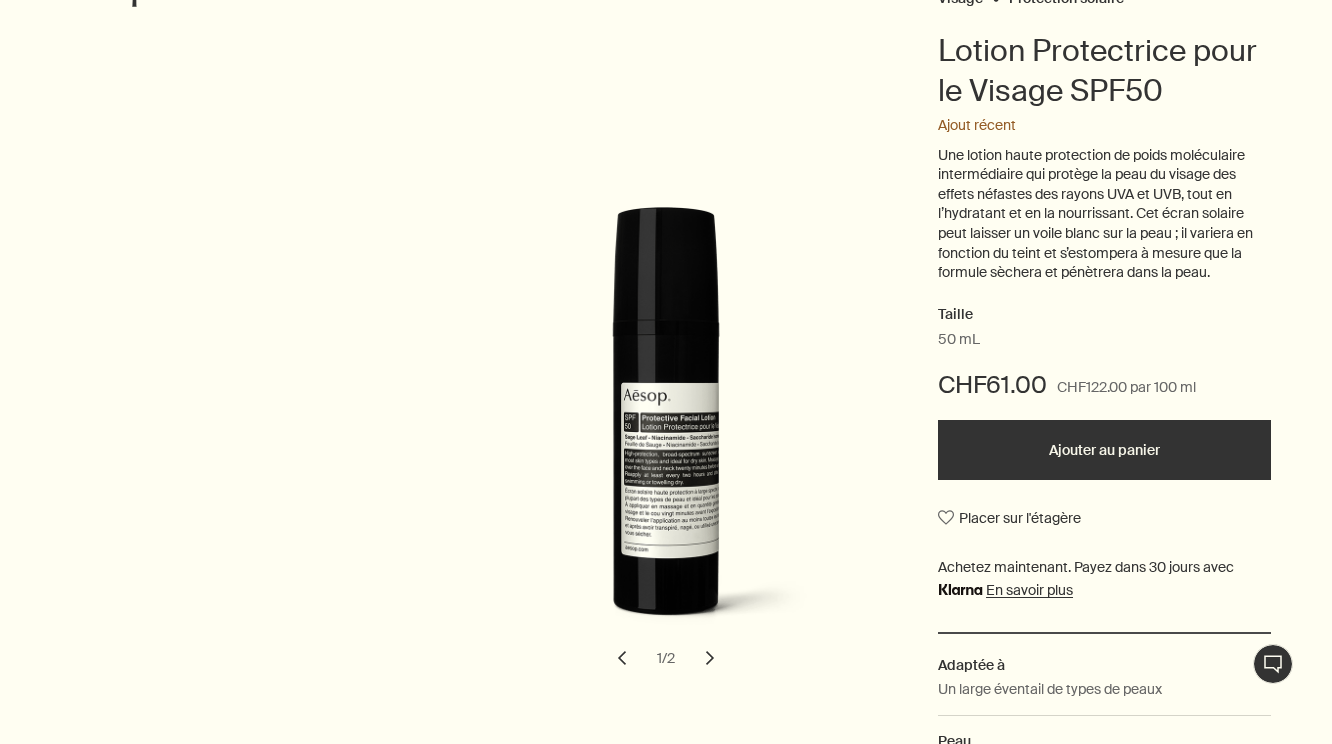 scroll, scrollTop: 269, scrollLeft: 0, axis: vertical 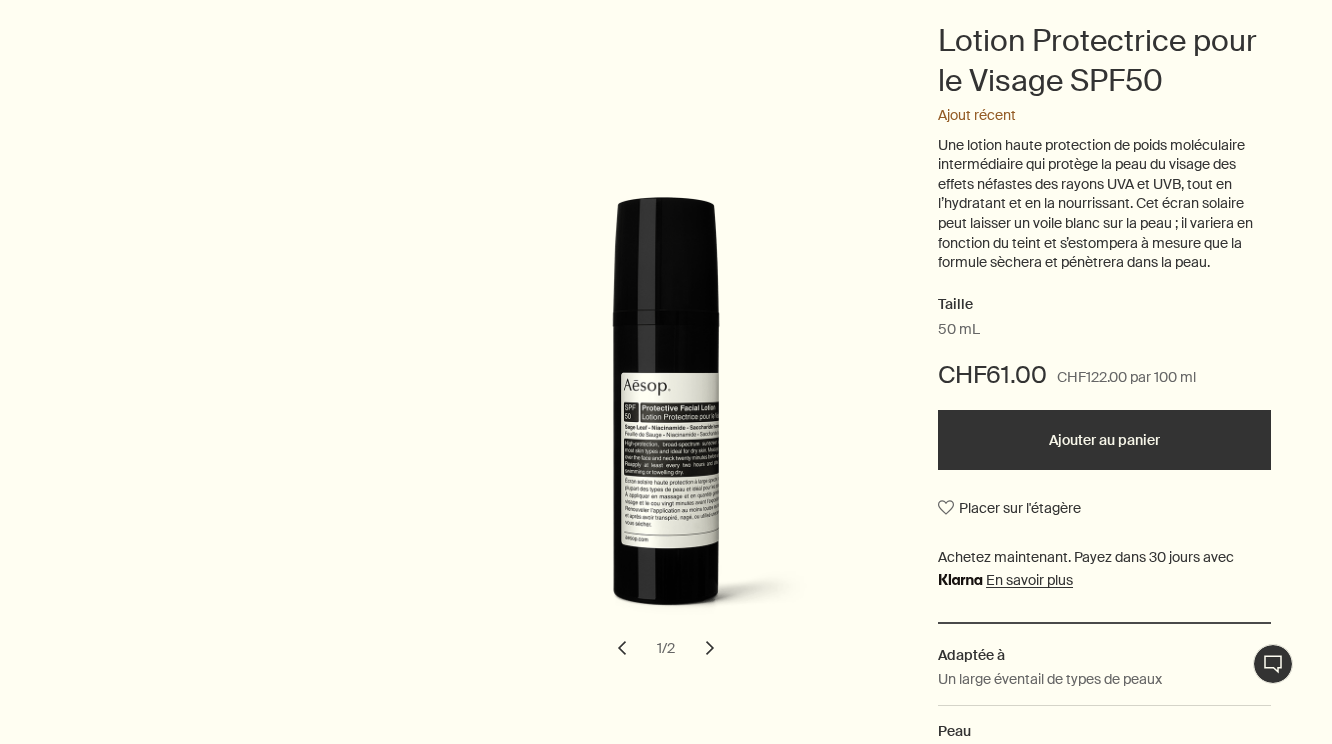 click on "chevron" at bounding box center (710, 648) 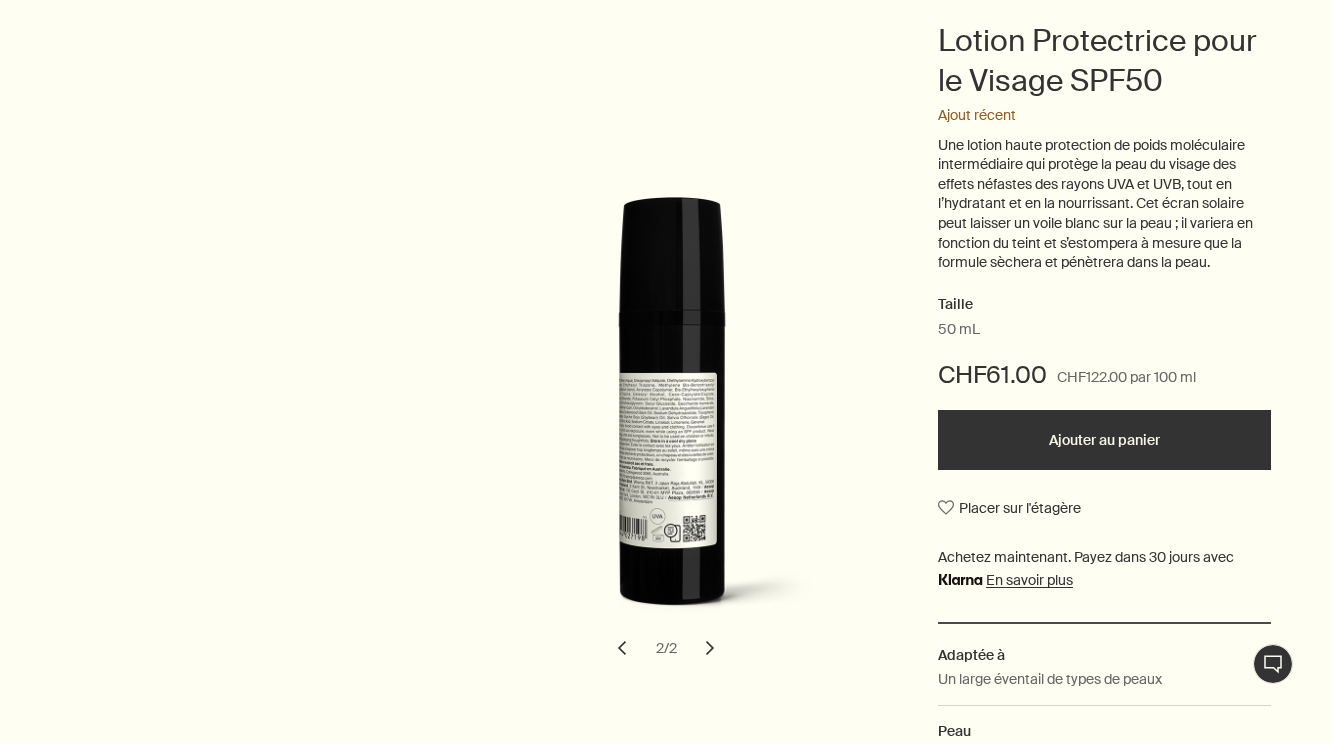 click on "chevron" at bounding box center [710, 648] 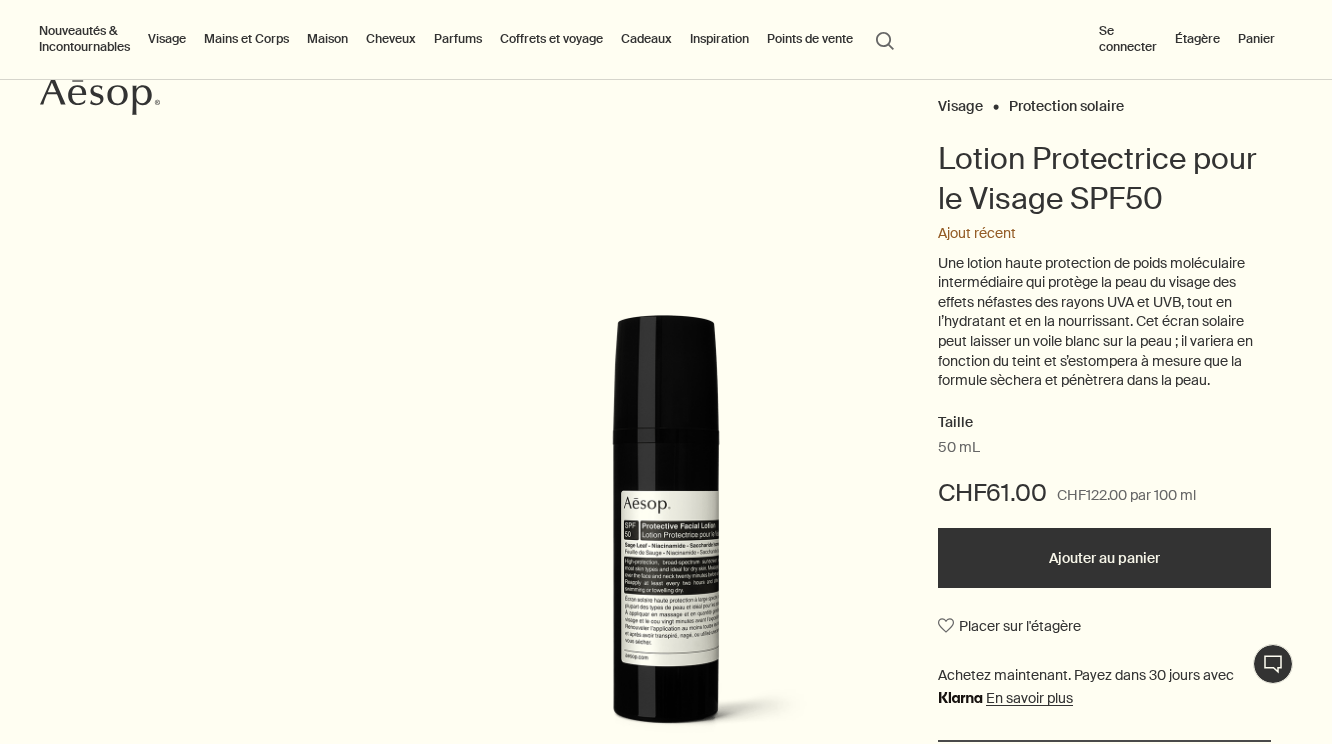 scroll, scrollTop: 0, scrollLeft: 0, axis: both 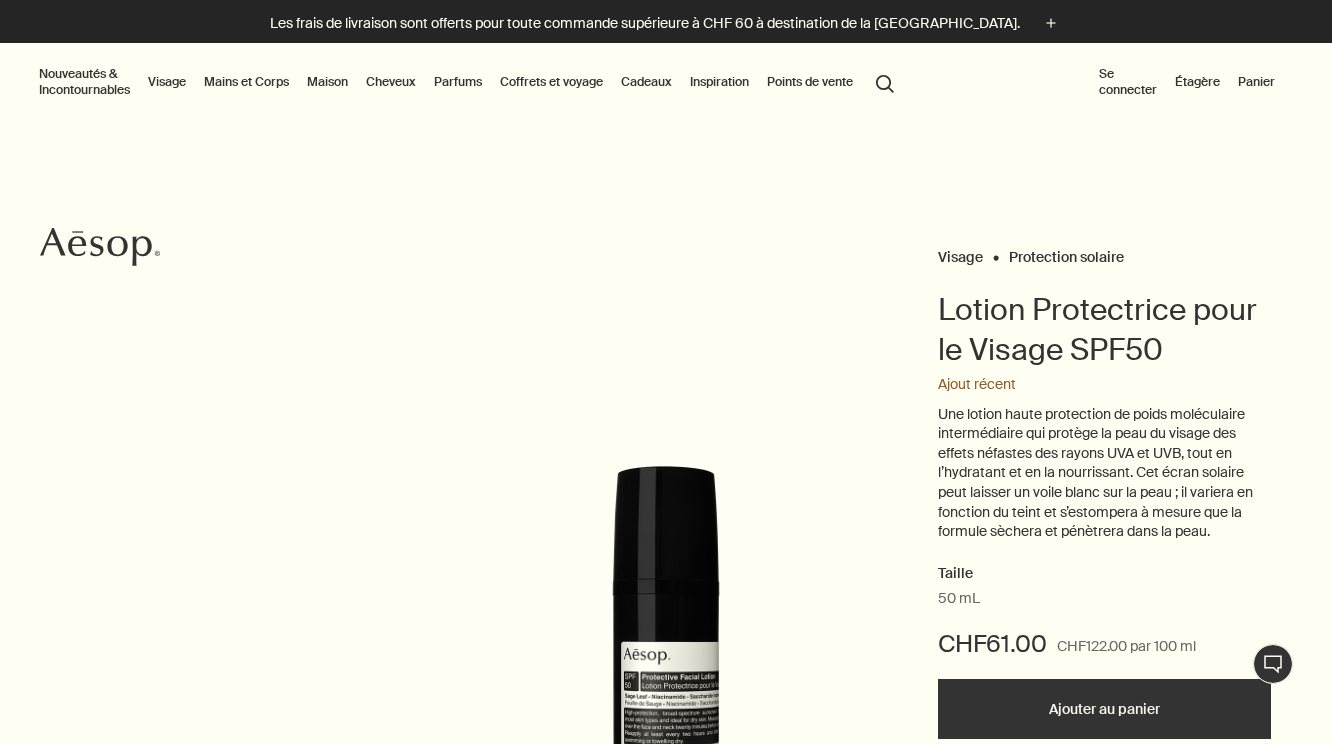 click on "search Rechercher" at bounding box center (885, 82) 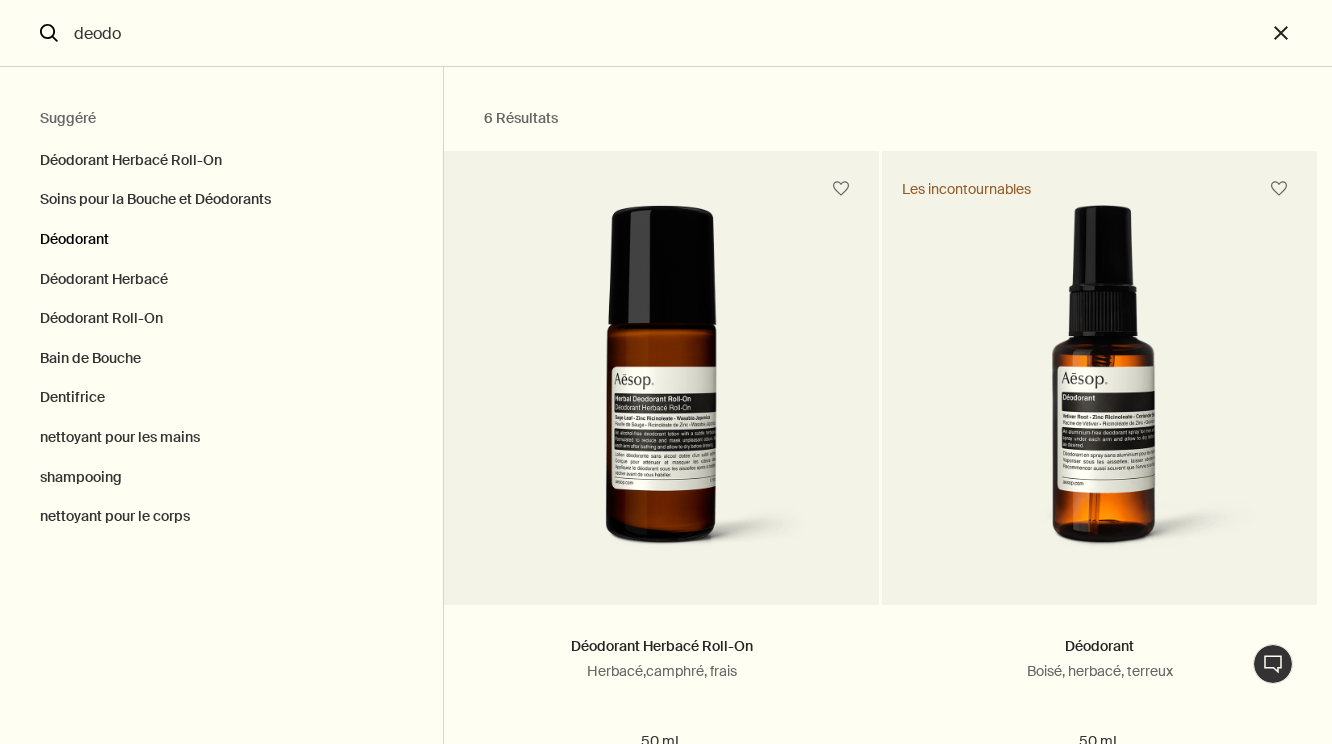 click on "Déodorant" at bounding box center [221, 240] 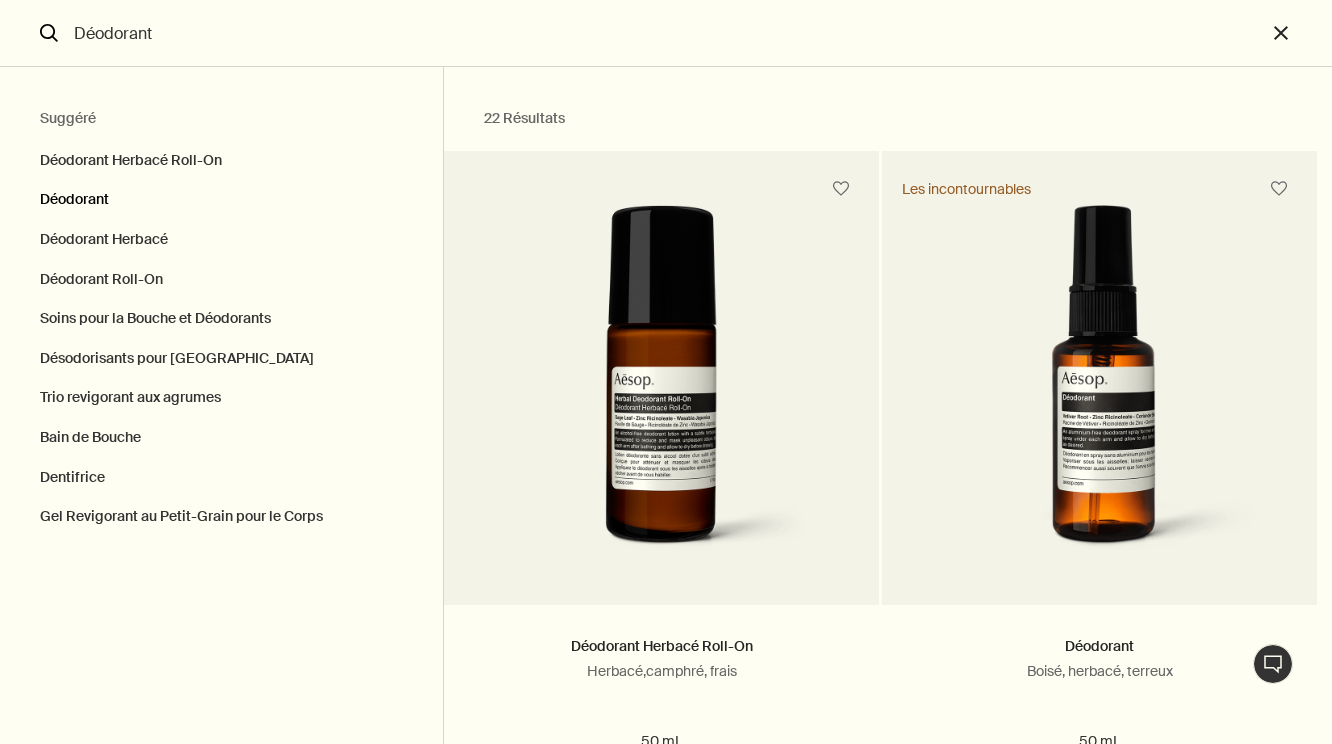 click on "Déodorant" at bounding box center [221, 200] 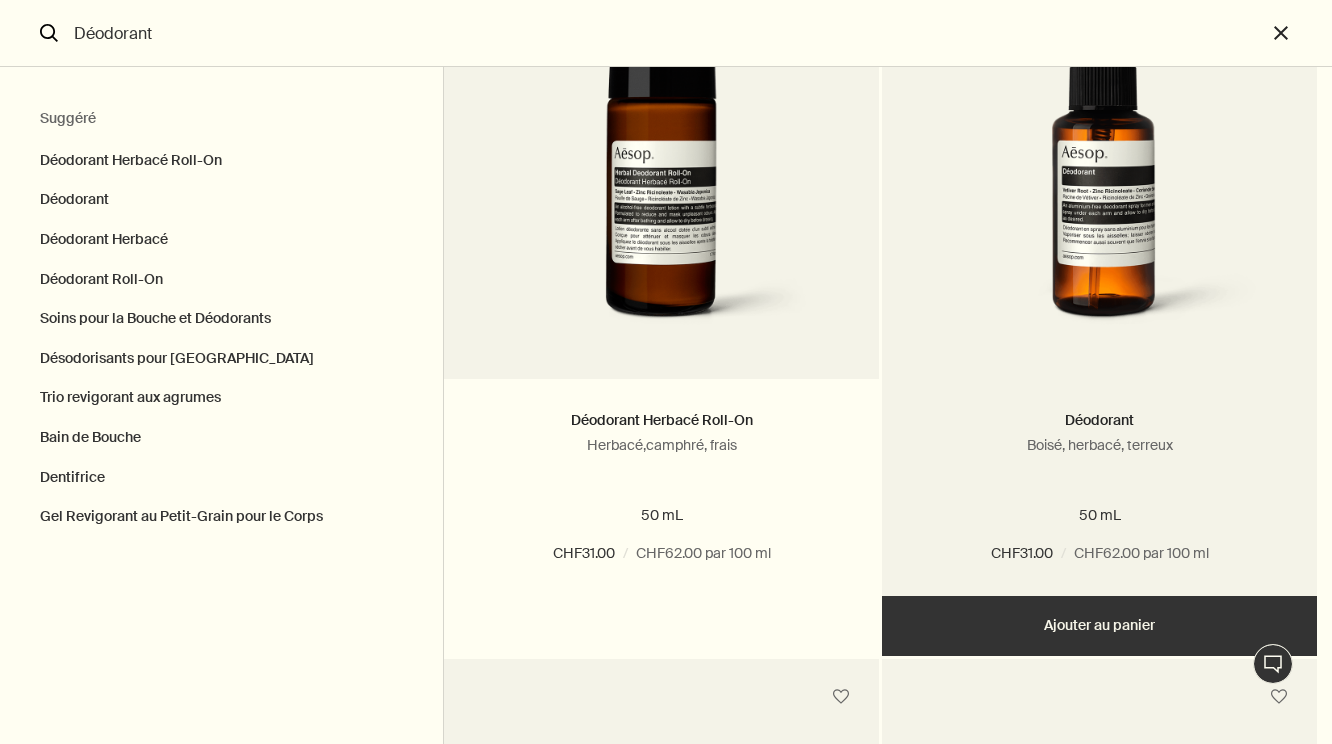 scroll, scrollTop: 229, scrollLeft: 0, axis: vertical 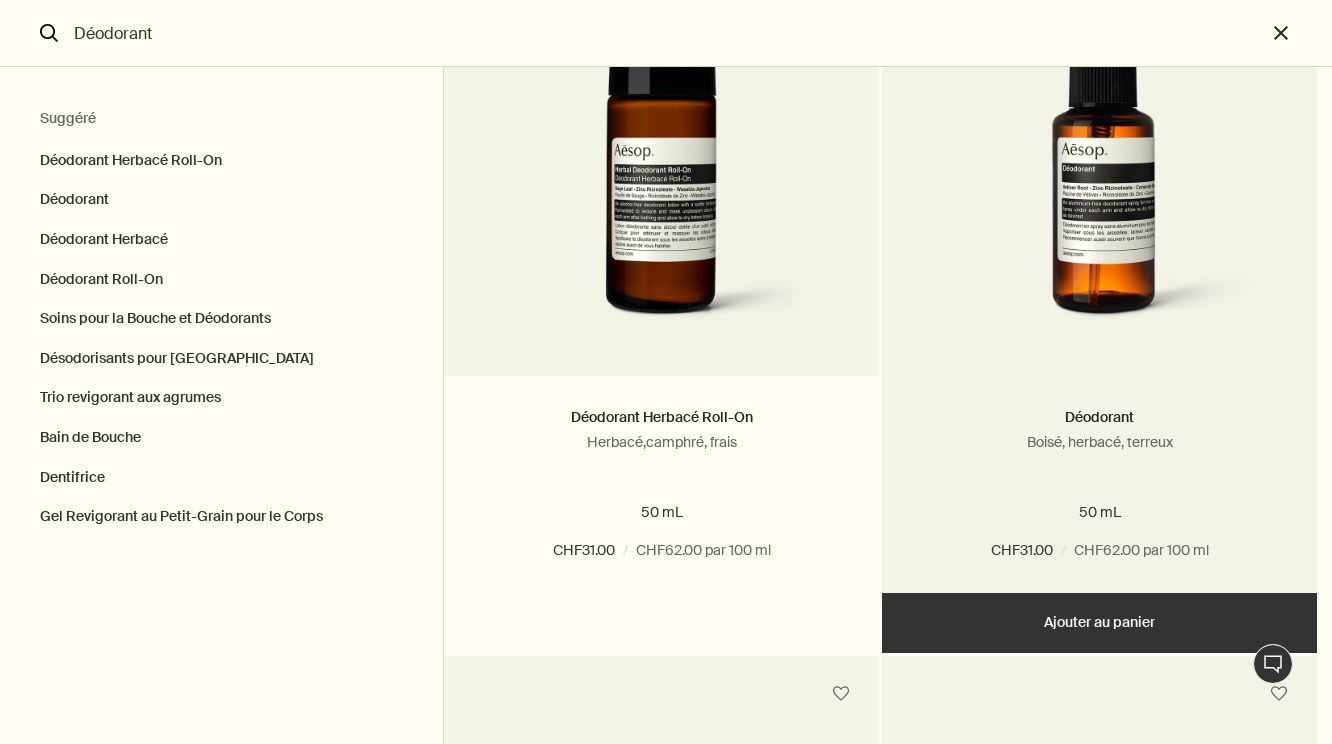 click at bounding box center (1100, 161) 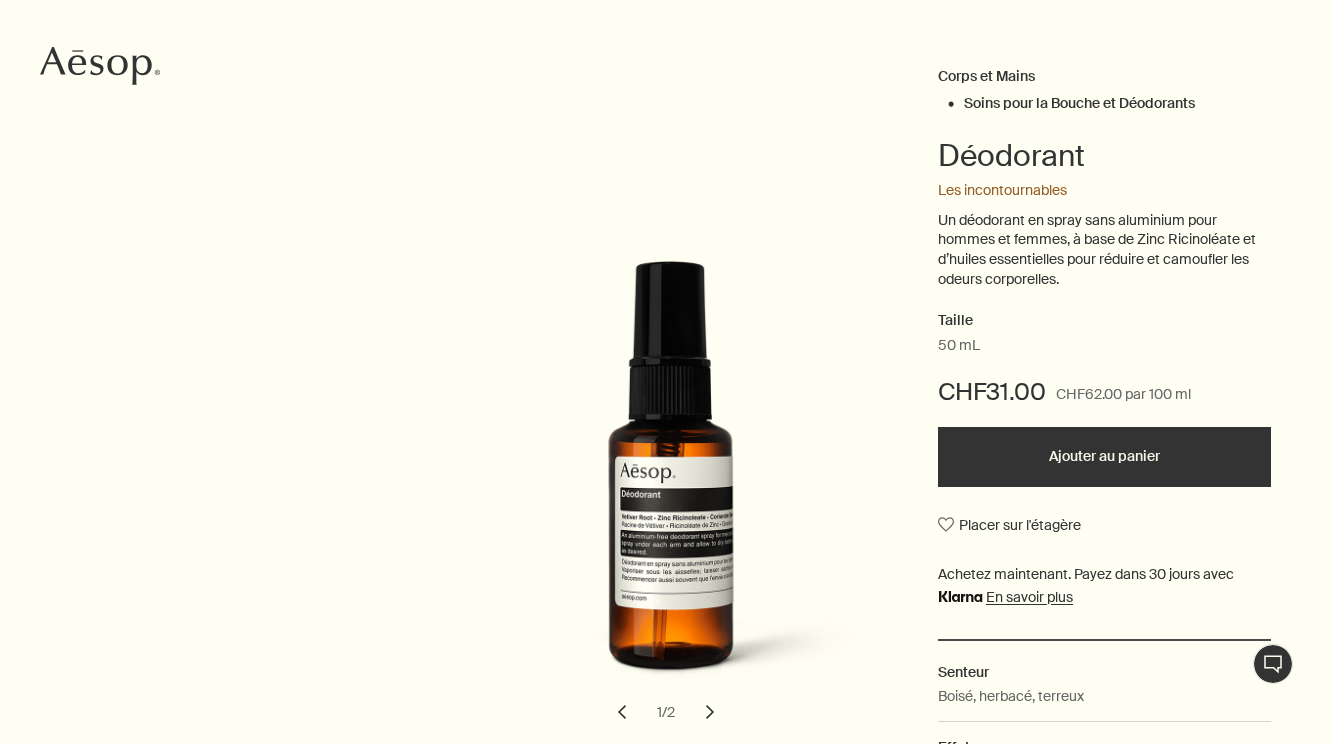 scroll, scrollTop: 208, scrollLeft: 0, axis: vertical 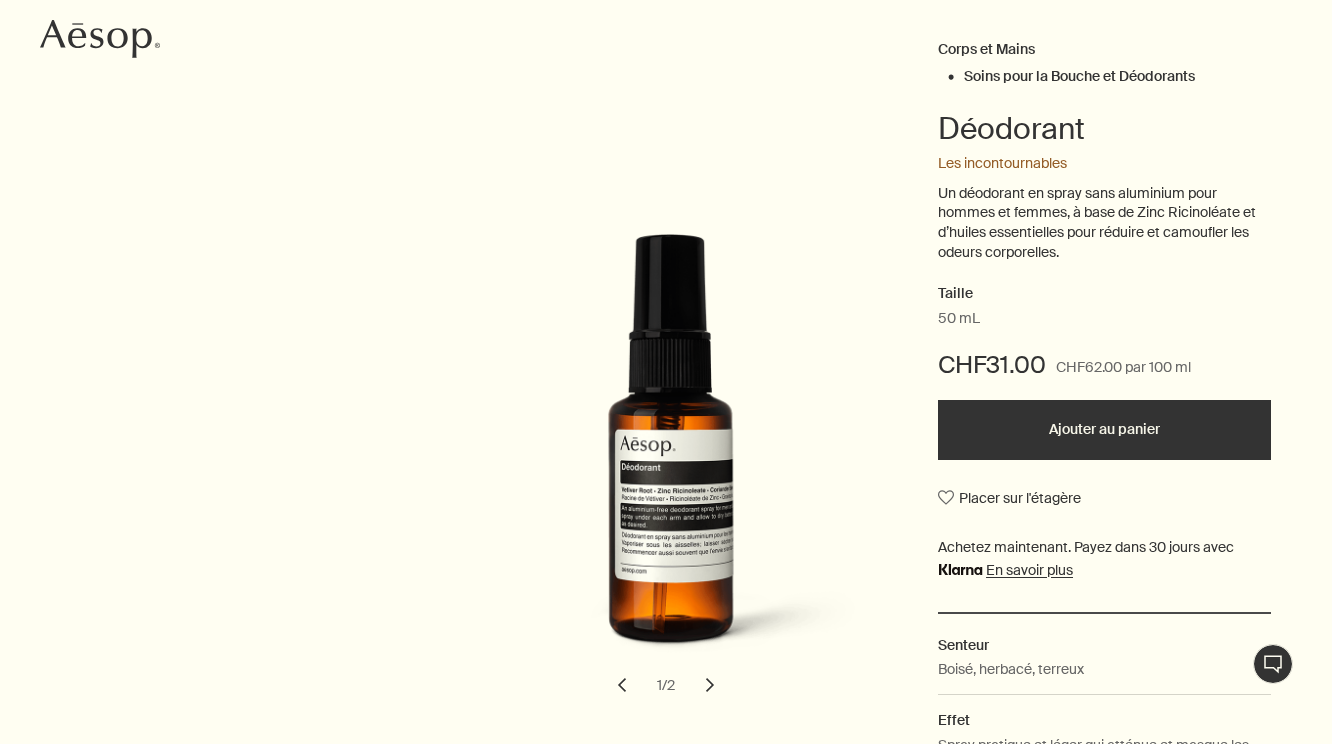 click on "chevron" at bounding box center (710, 685) 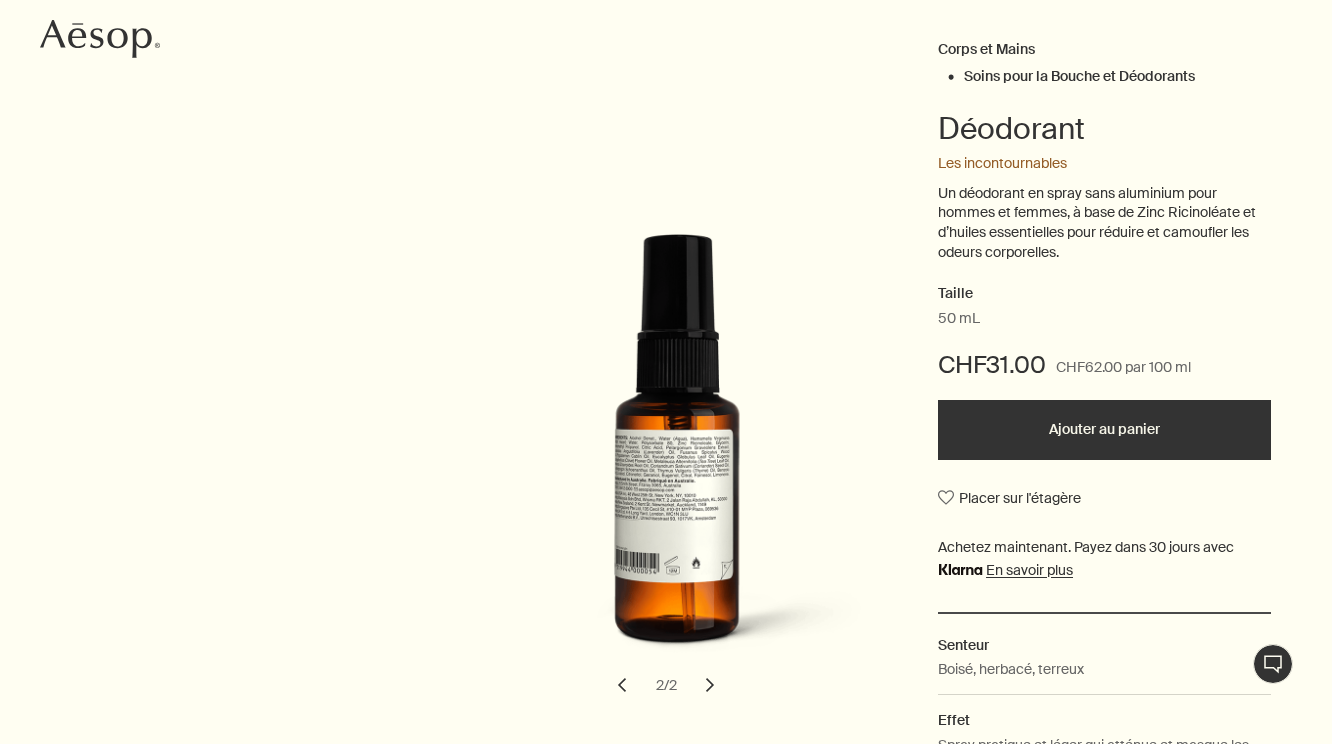 click on "chevron" at bounding box center [710, 685] 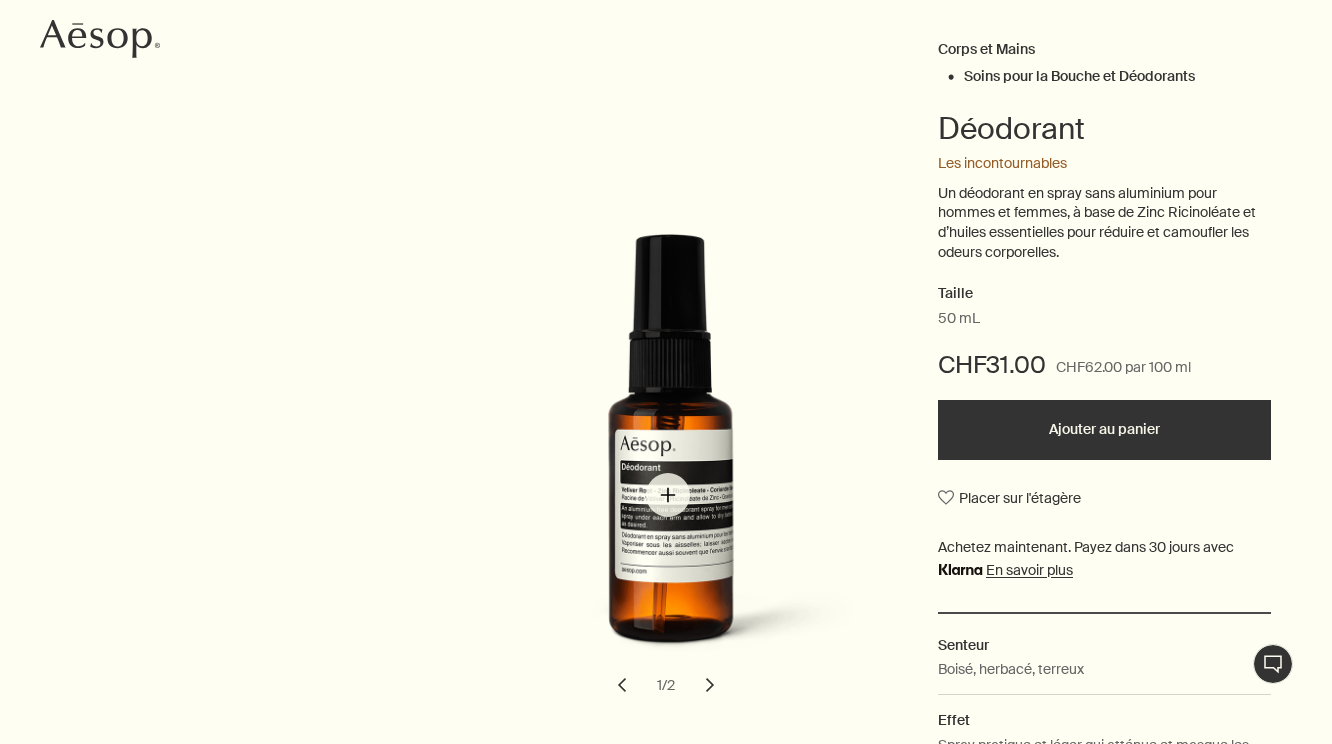 click at bounding box center [672, 458] 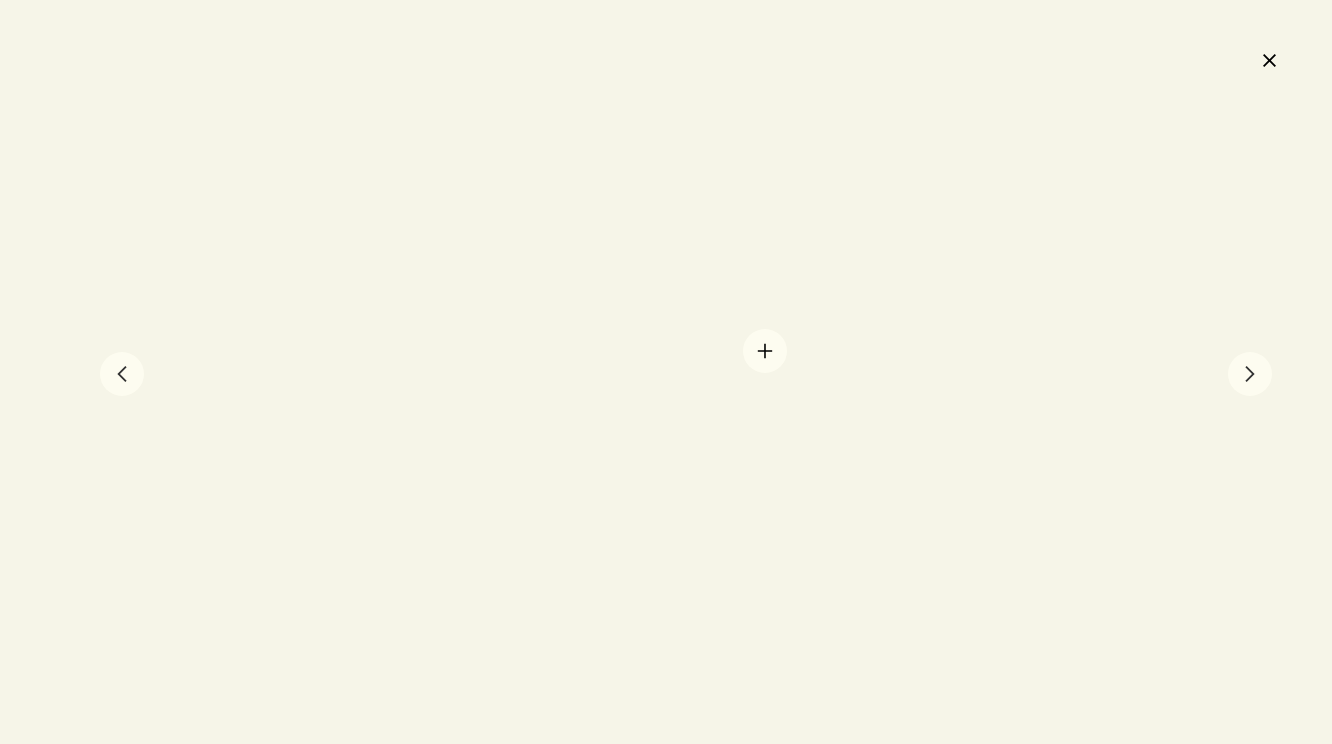 click at bounding box center [666, 372] 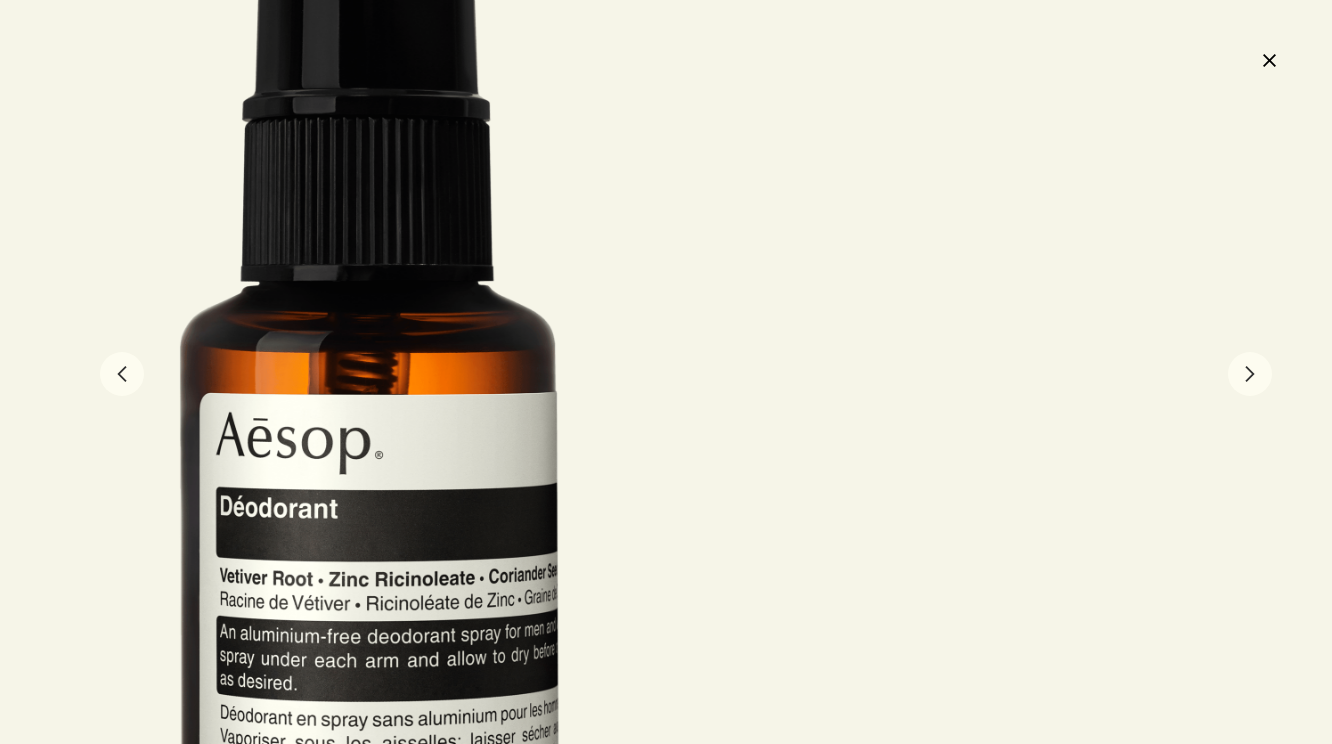 click on "close" at bounding box center (1269, 60) 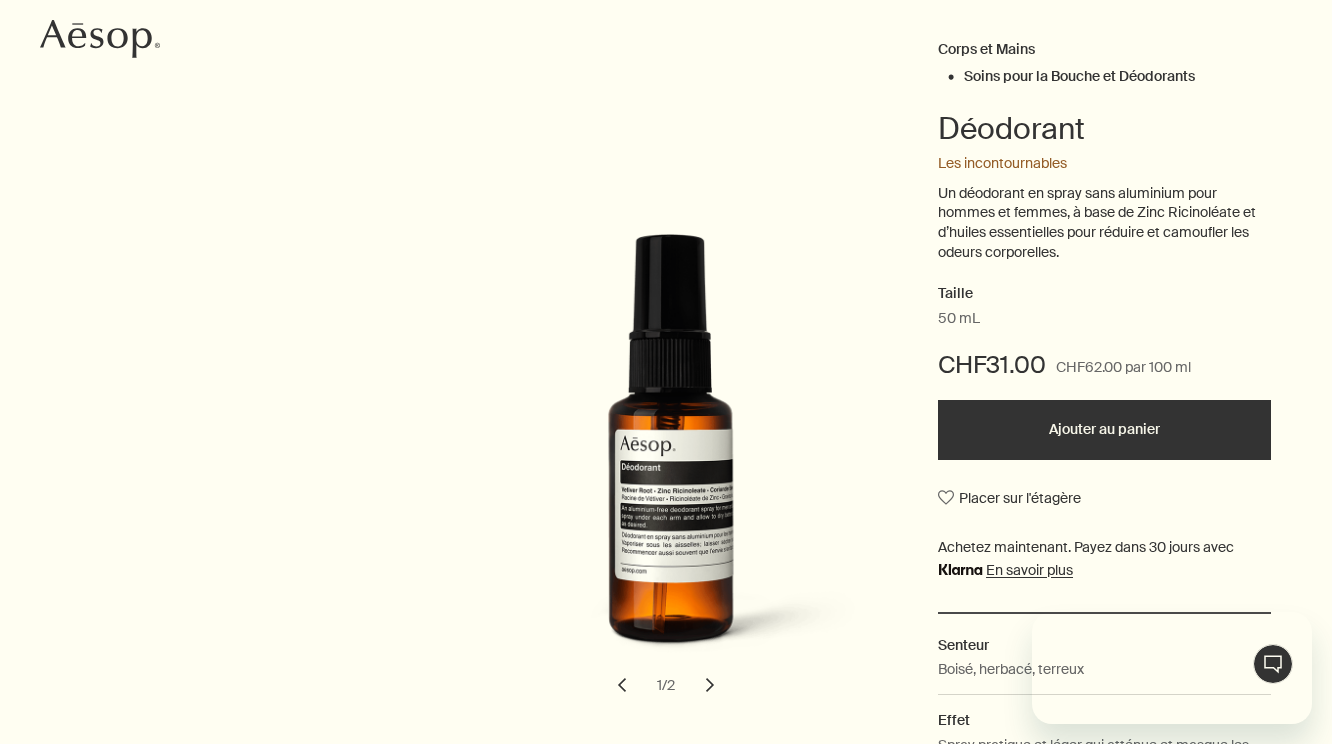 scroll, scrollTop: 0, scrollLeft: 0, axis: both 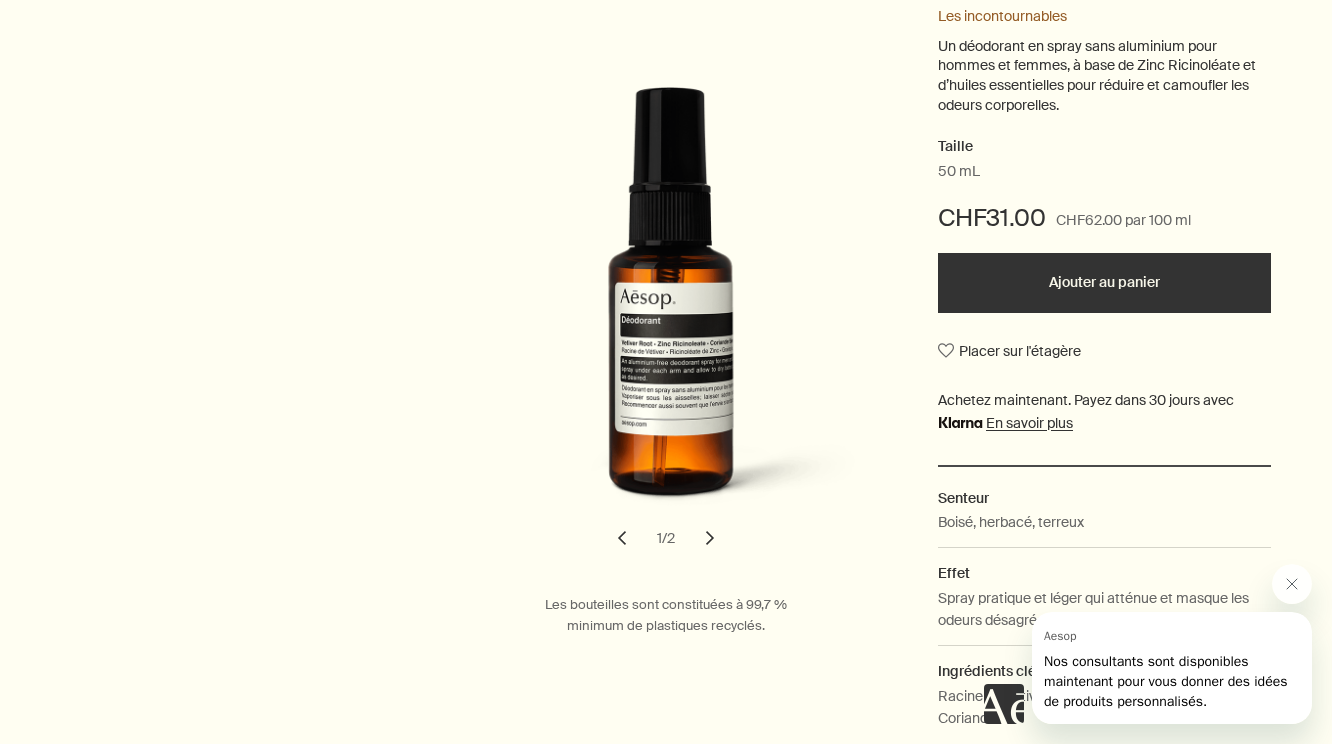 click on "Ajouter au panier" at bounding box center (1104, 283) 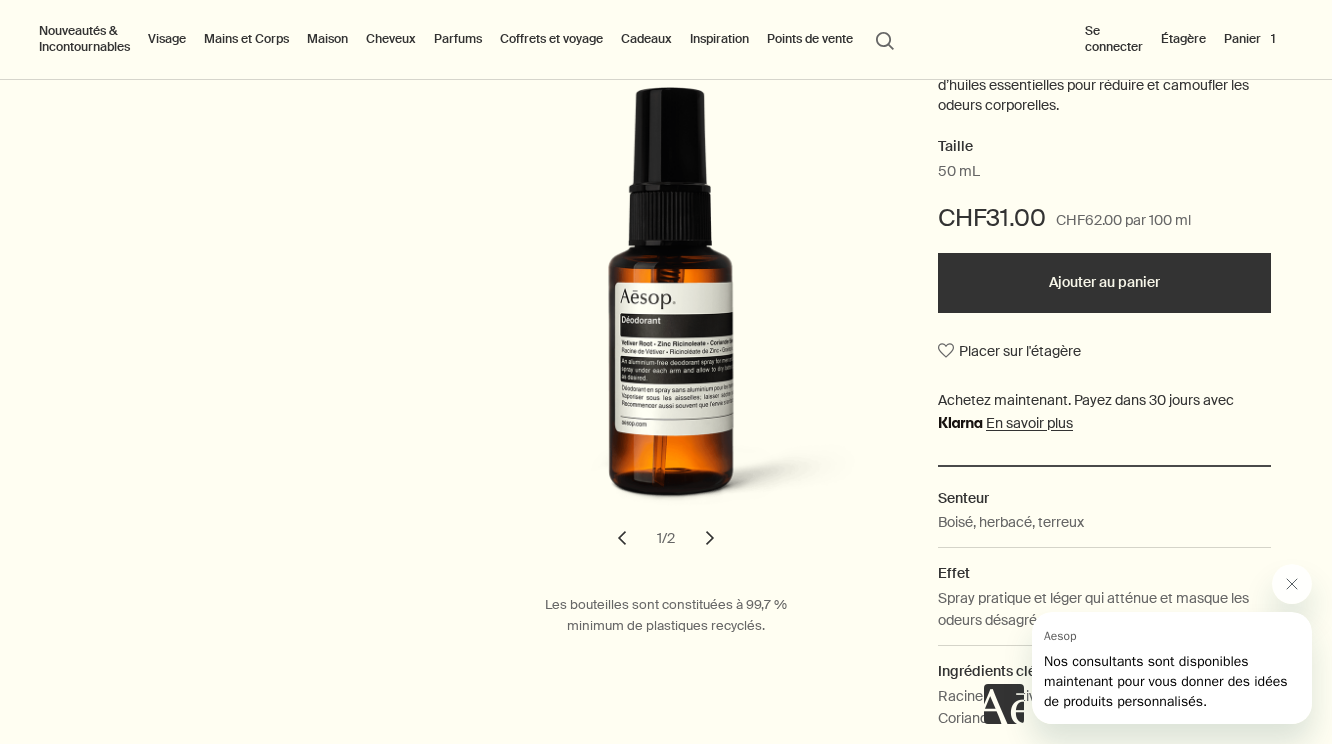 scroll, scrollTop: 0, scrollLeft: 0, axis: both 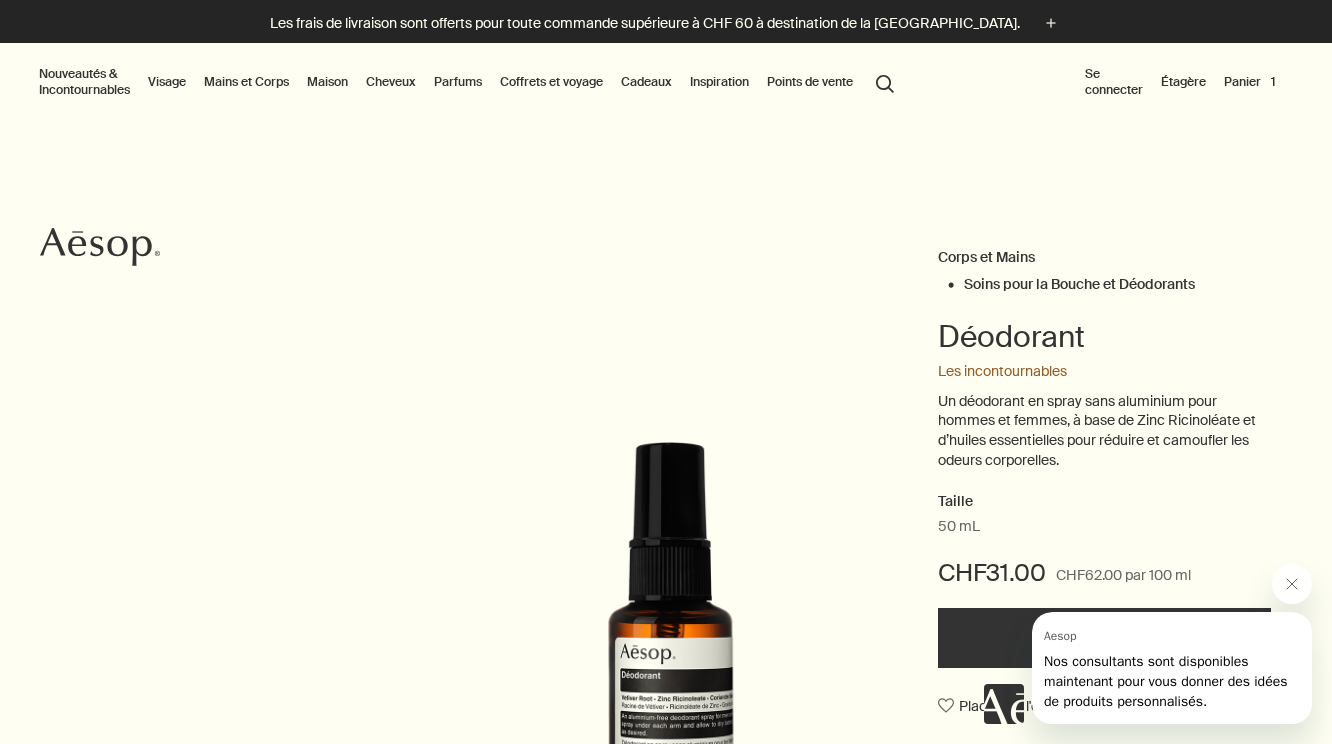 click on "Se connecter" at bounding box center [1114, 82] 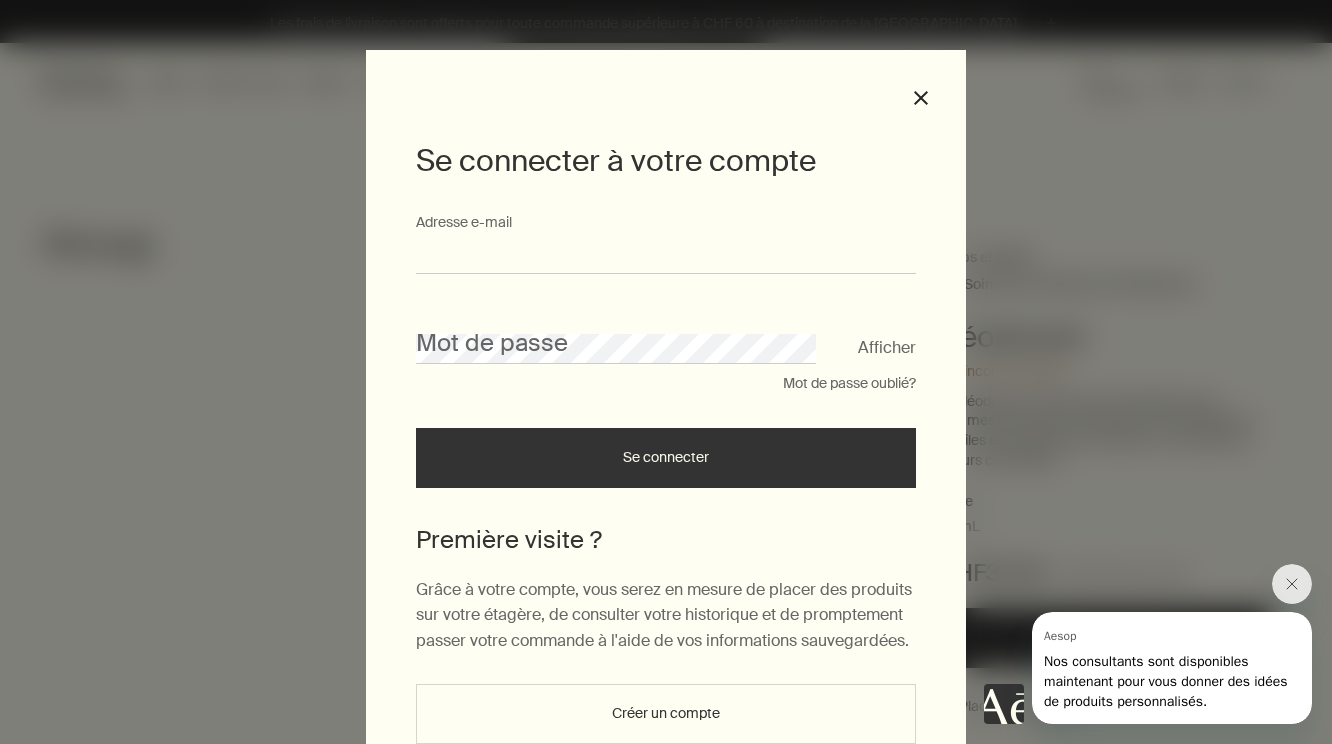click on "Adresse e-mail" at bounding box center (666, 255) 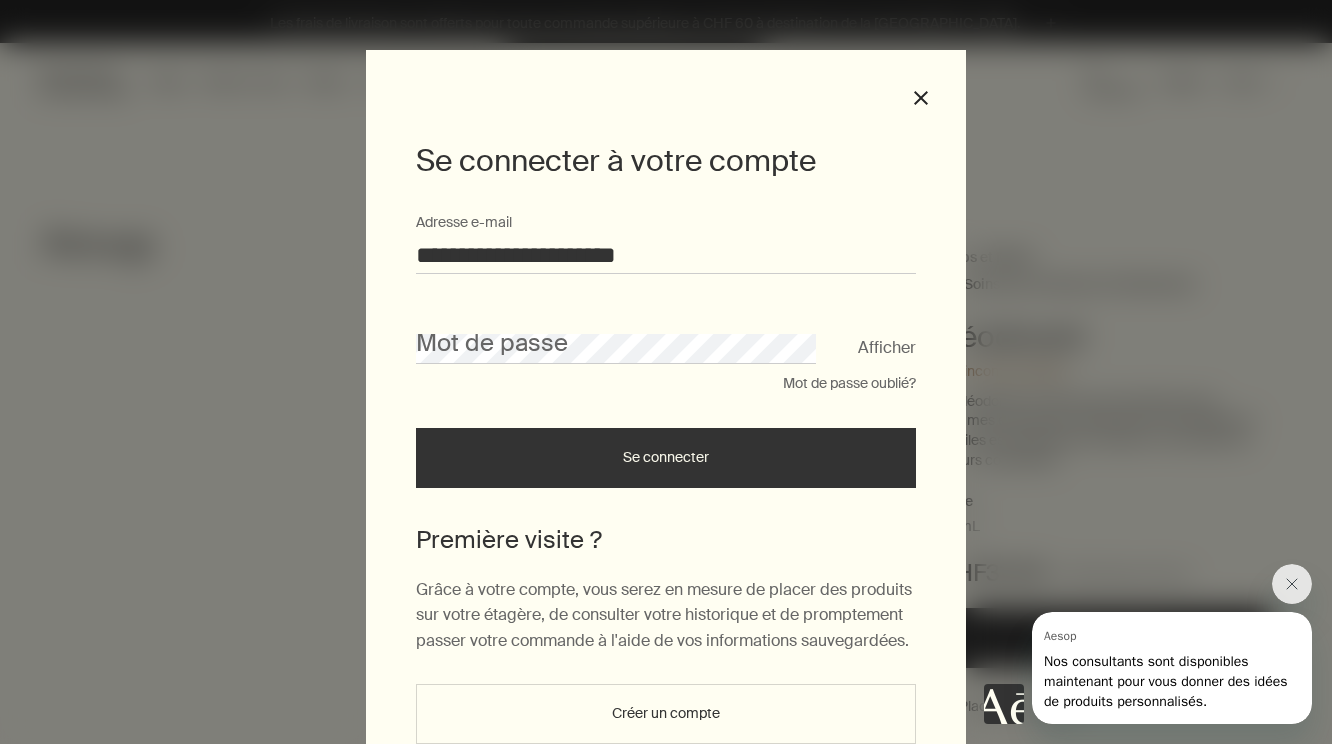type on "**********" 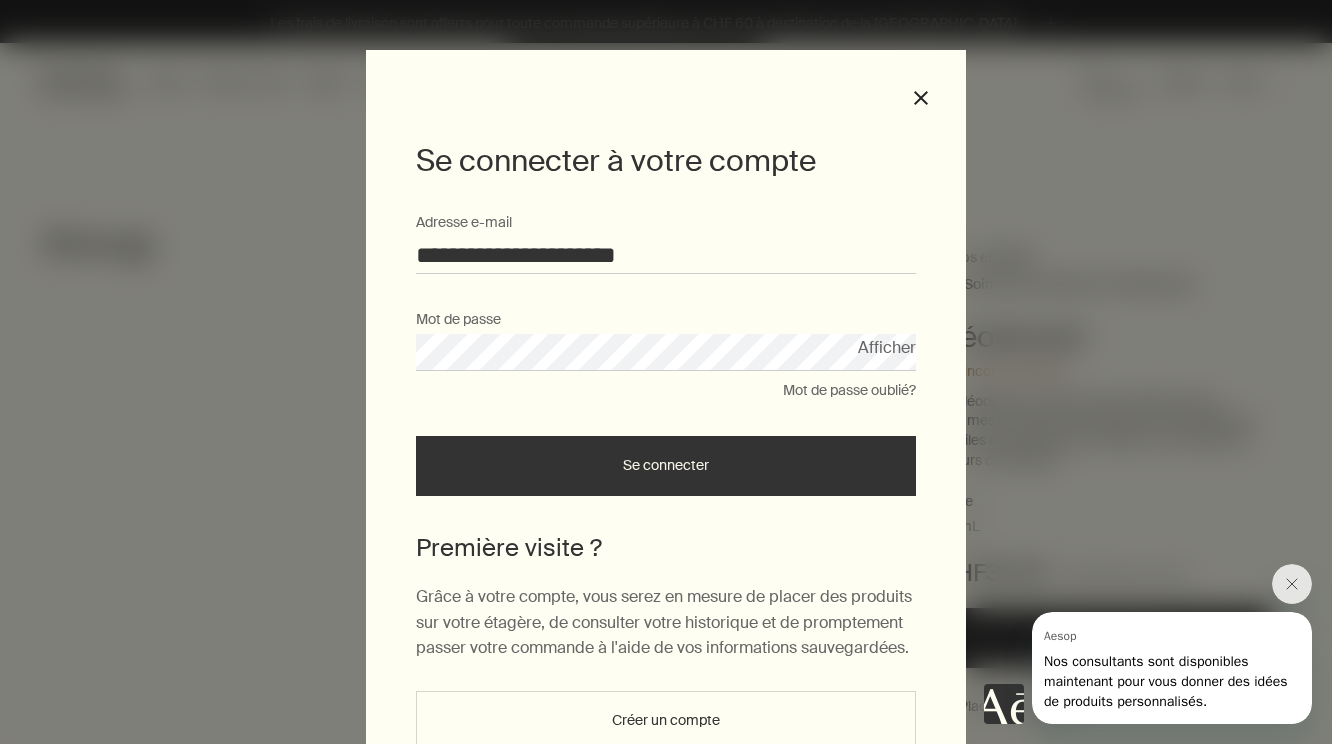click on "Se connecter" at bounding box center [666, 466] 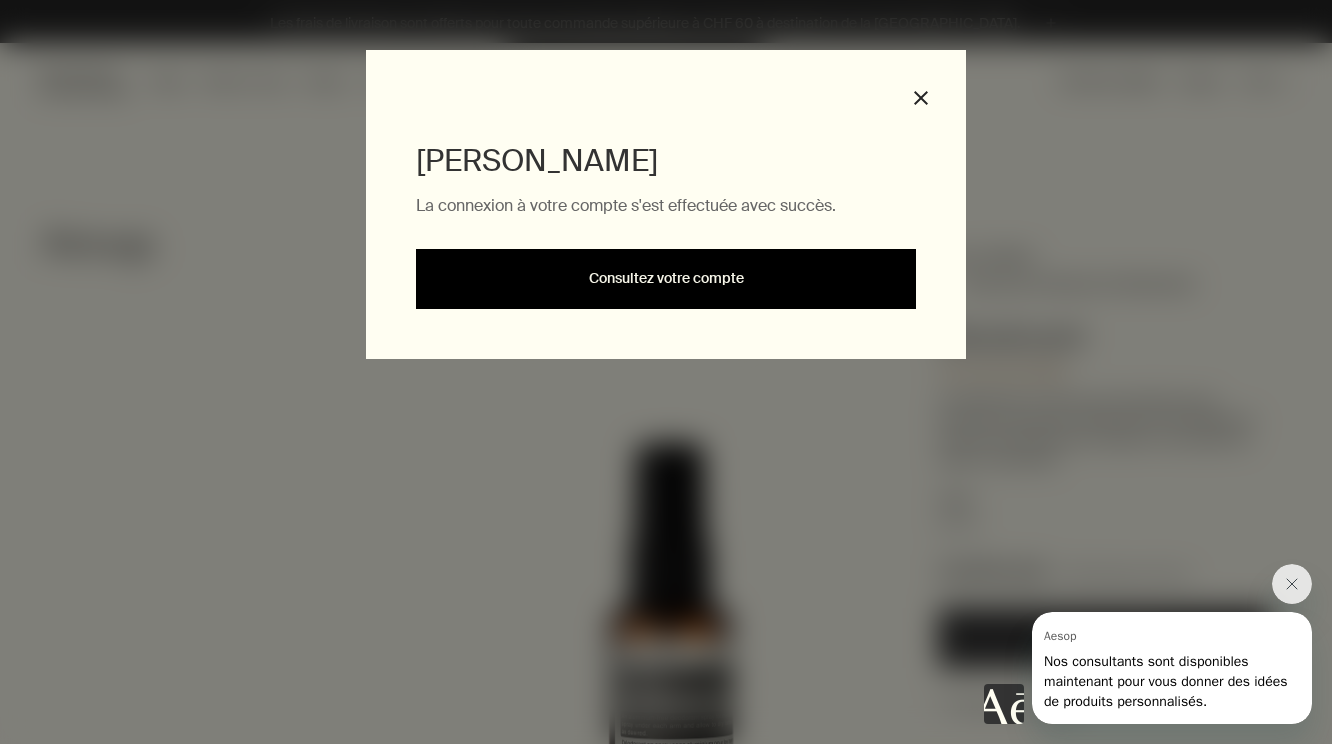 click on "Consultez votre compte" at bounding box center (666, 279) 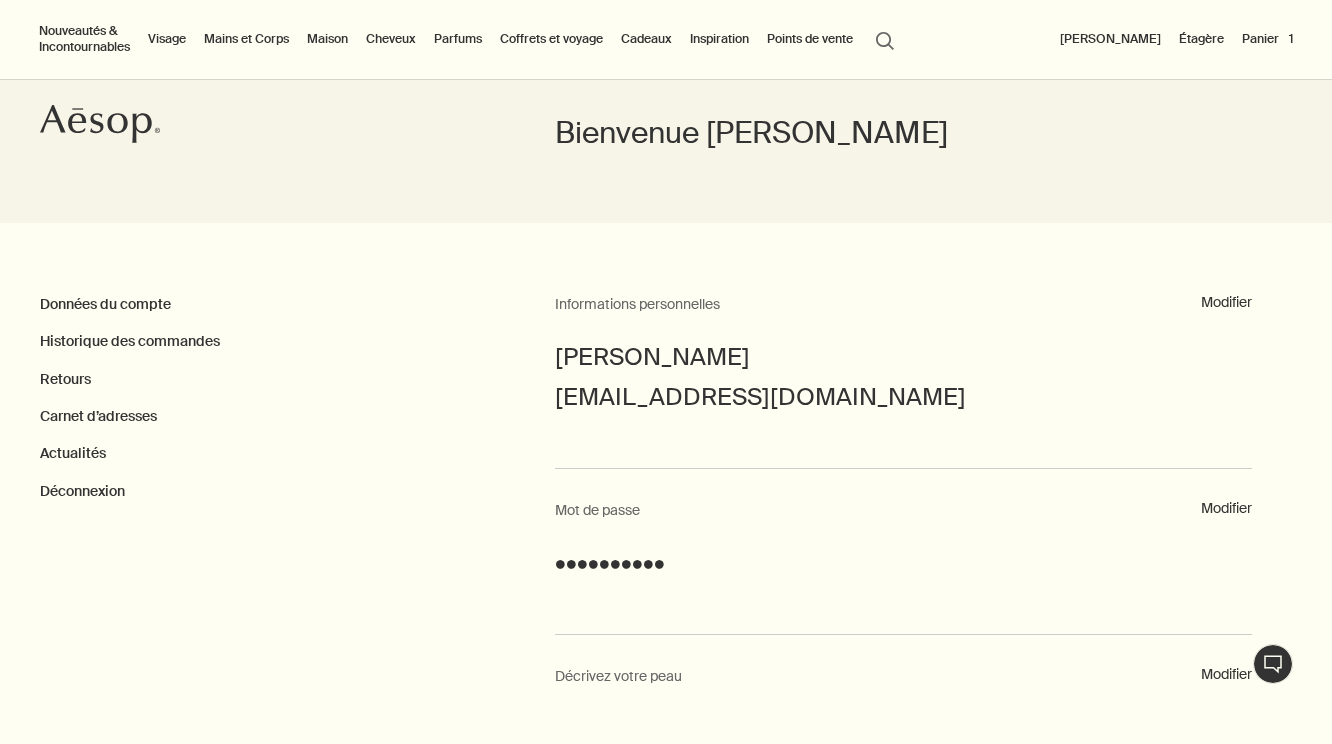 scroll, scrollTop: 0, scrollLeft: 0, axis: both 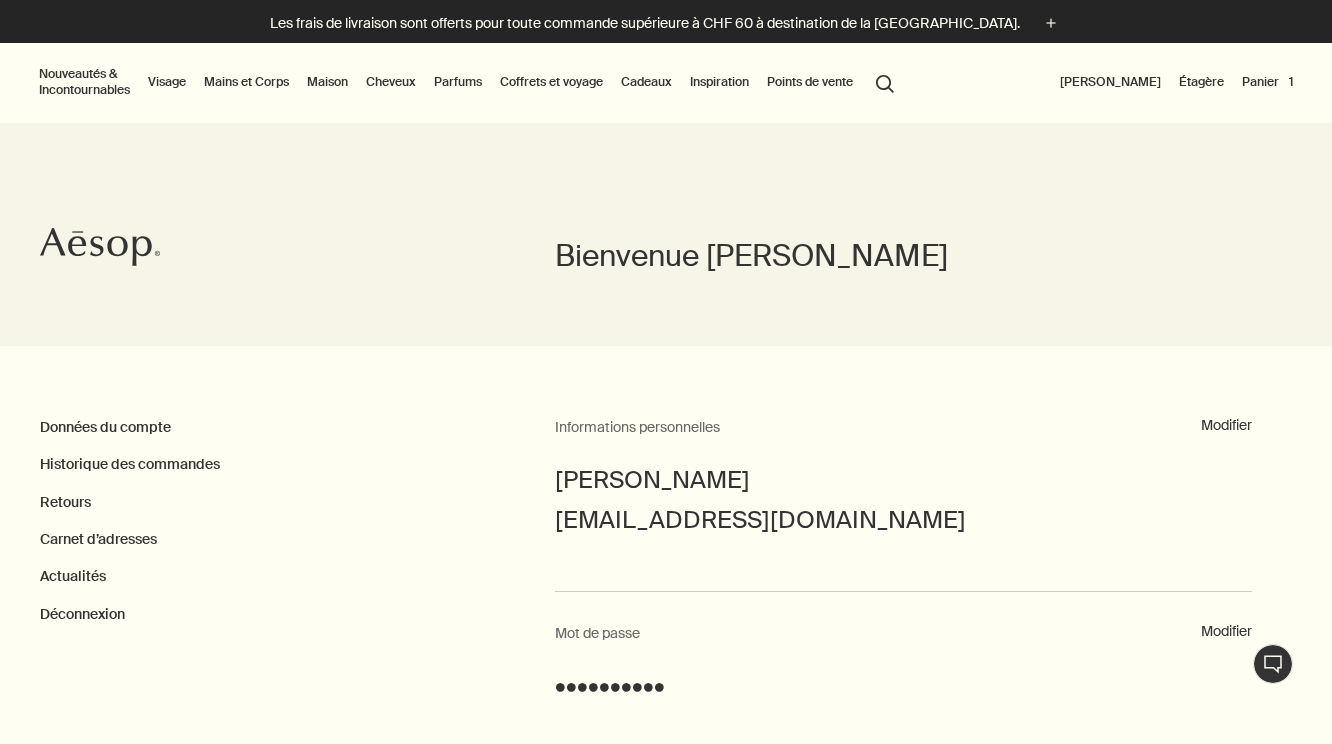 click on "Panier 1" at bounding box center [1267, 82] 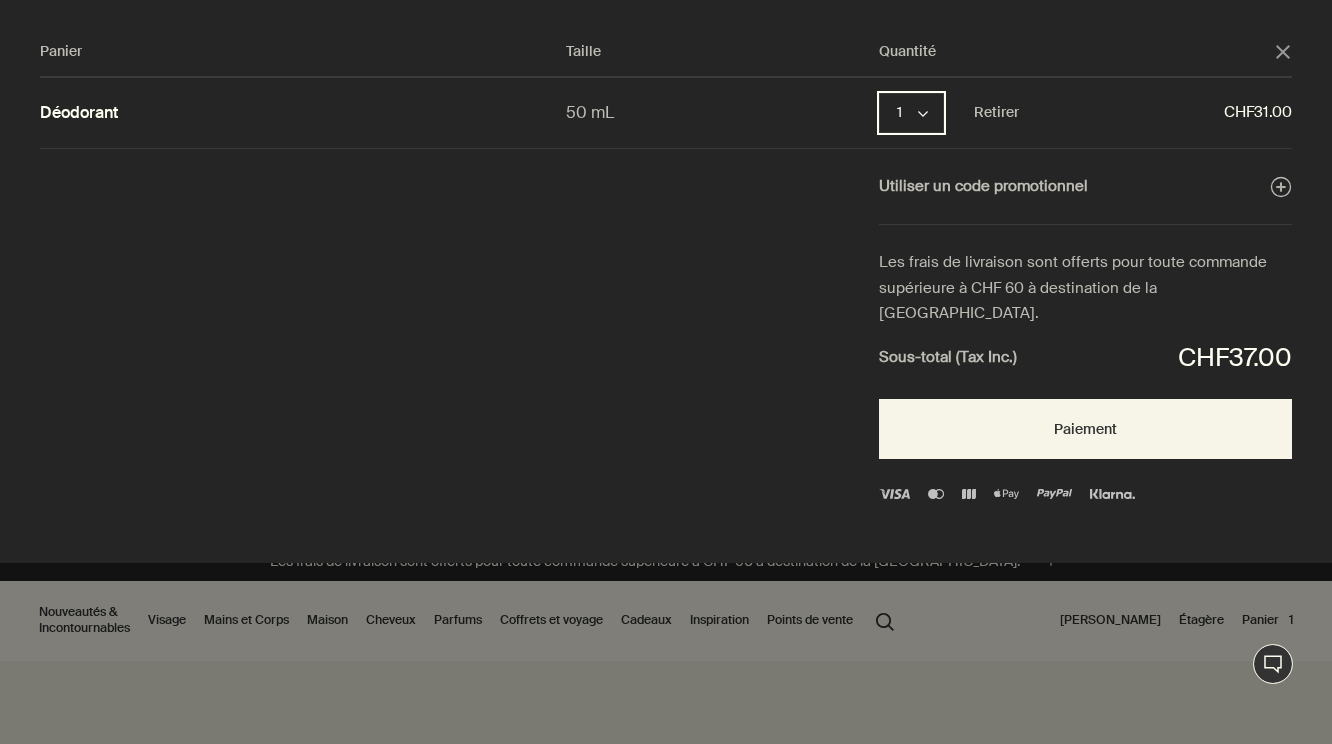 click on "1 chevron" at bounding box center [911, 113] 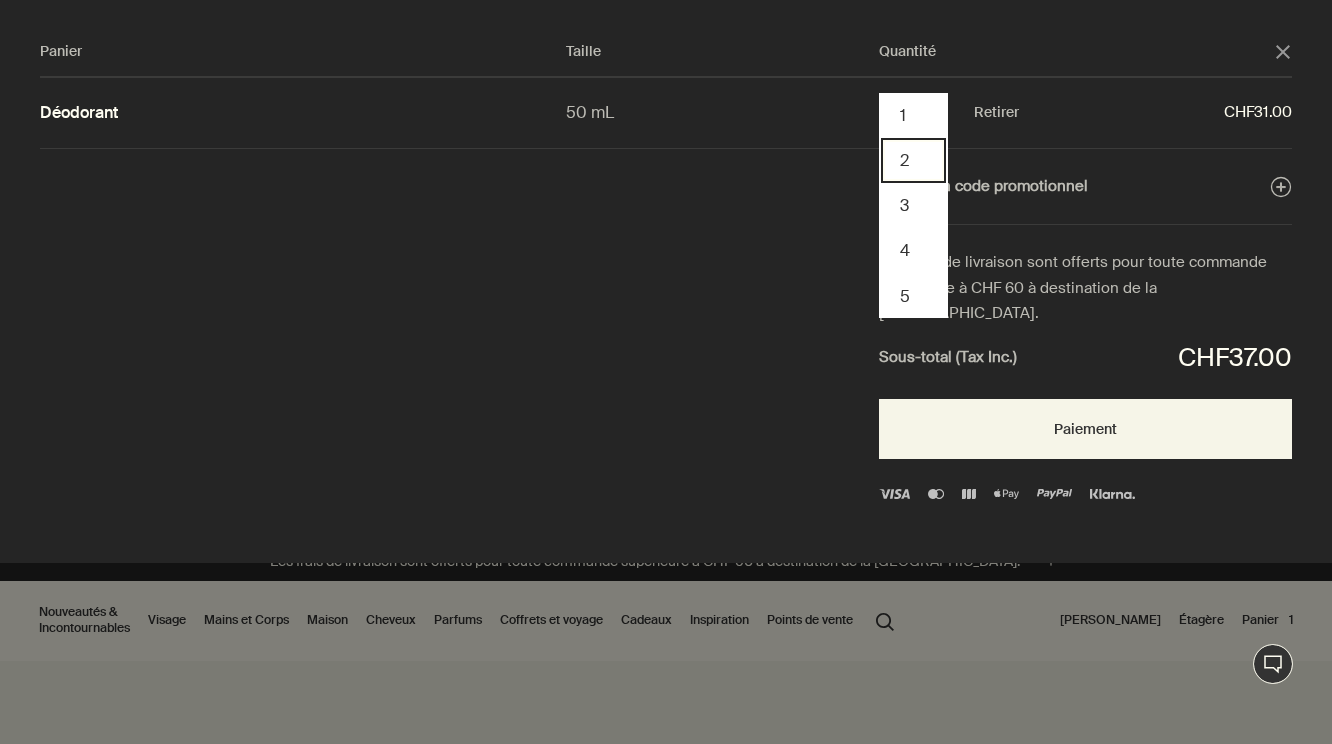 click on "2" at bounding box center (913, 160) 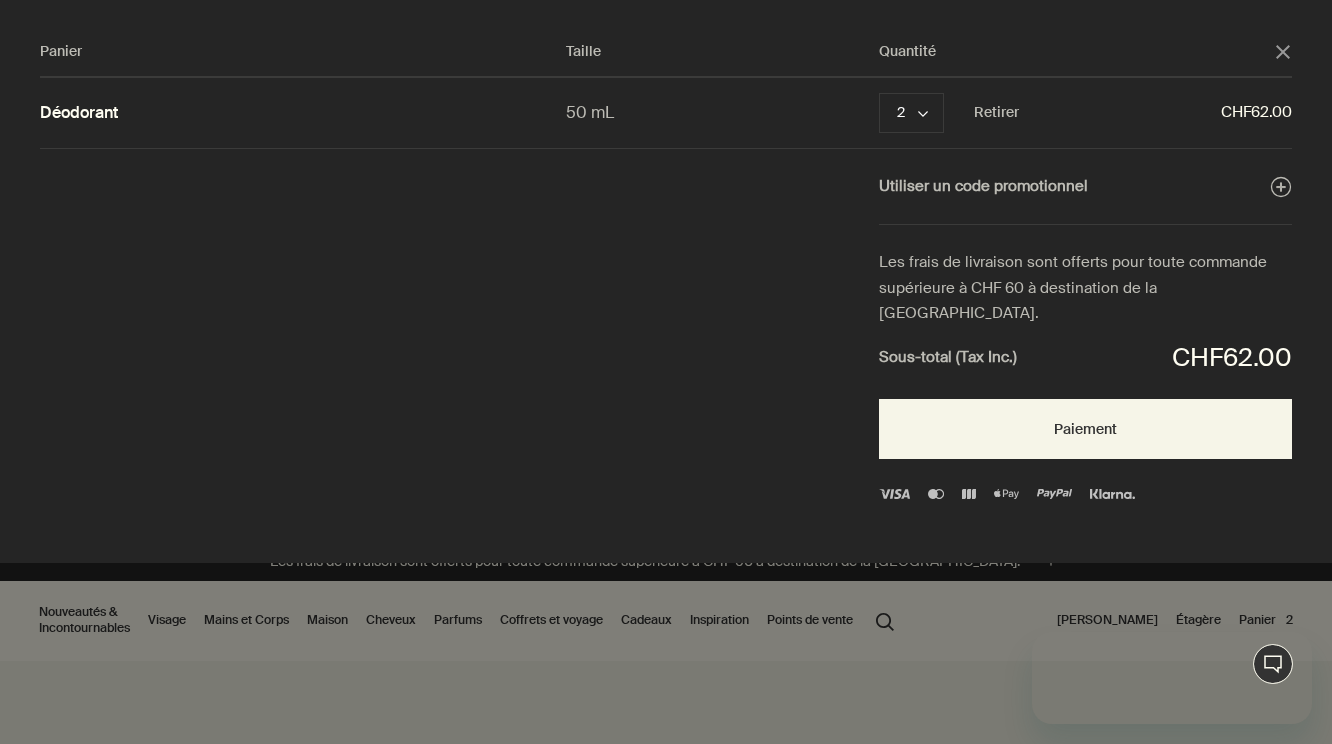 scroll, scrollTop: 0, scrollLeft: 0, axis: both 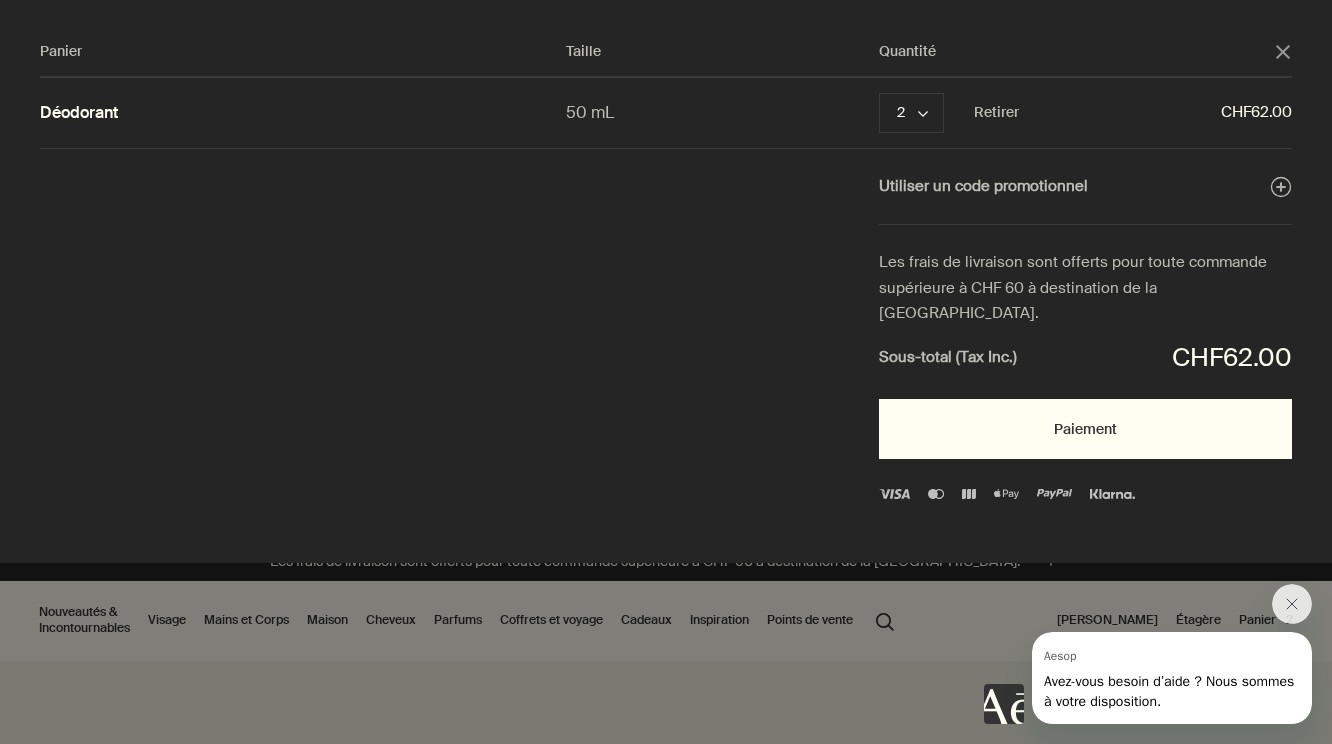 click on "Paiement" at bounding box center (1085, 429) 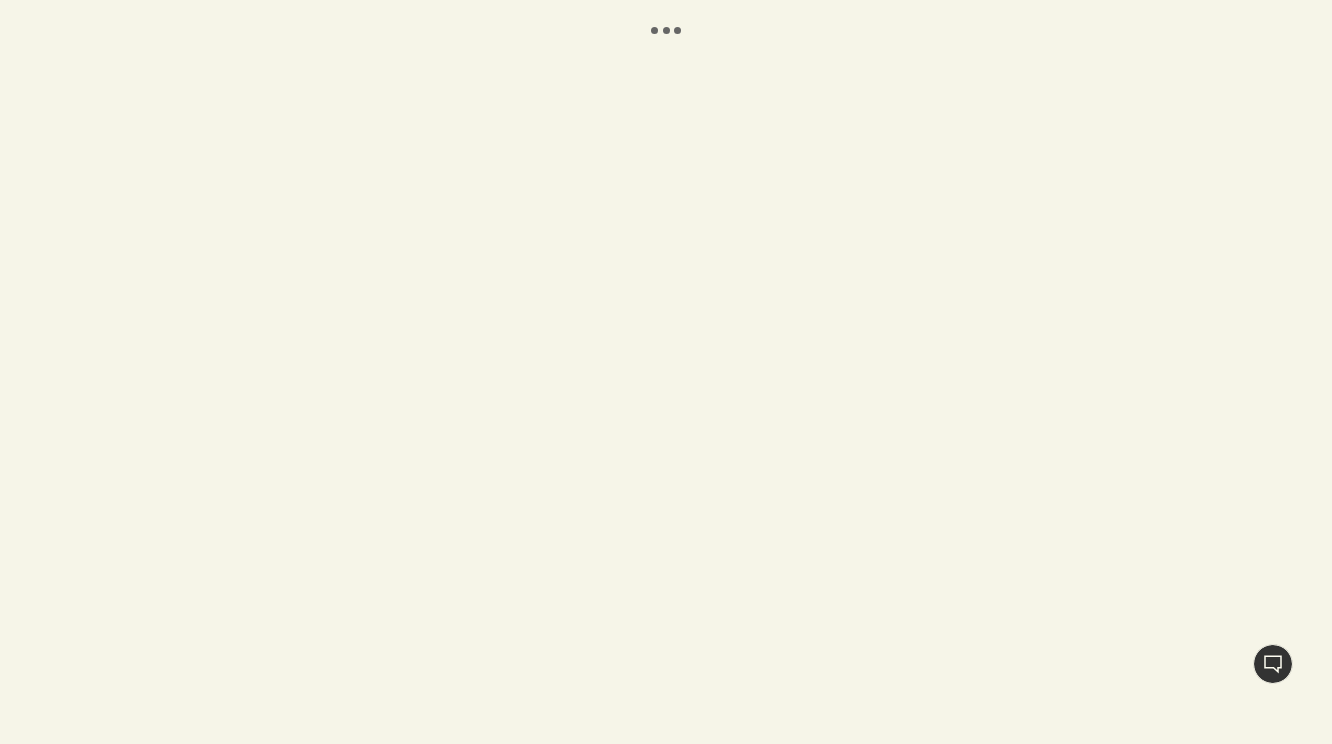scroll, scrollTop: 0, scrollLeft: 0, axis: both 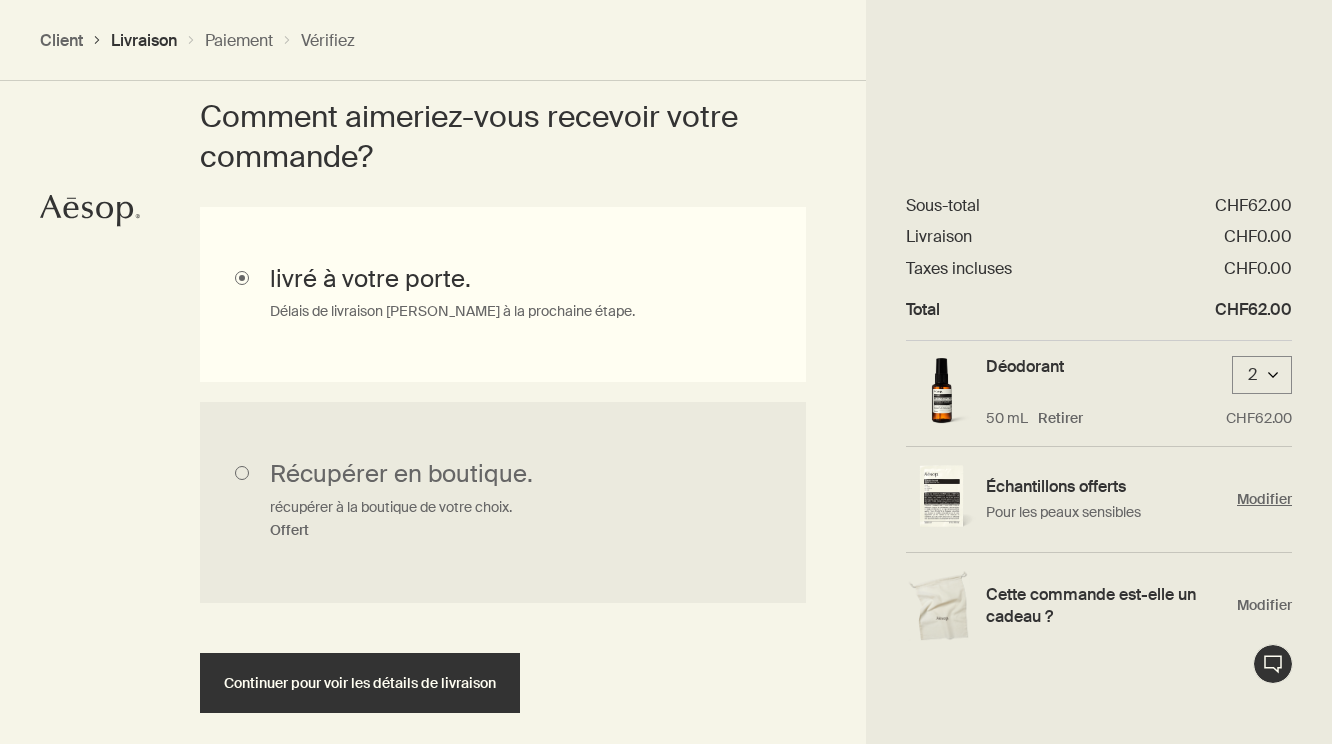 click on "Modifier" at bounding box center (1264, 499) 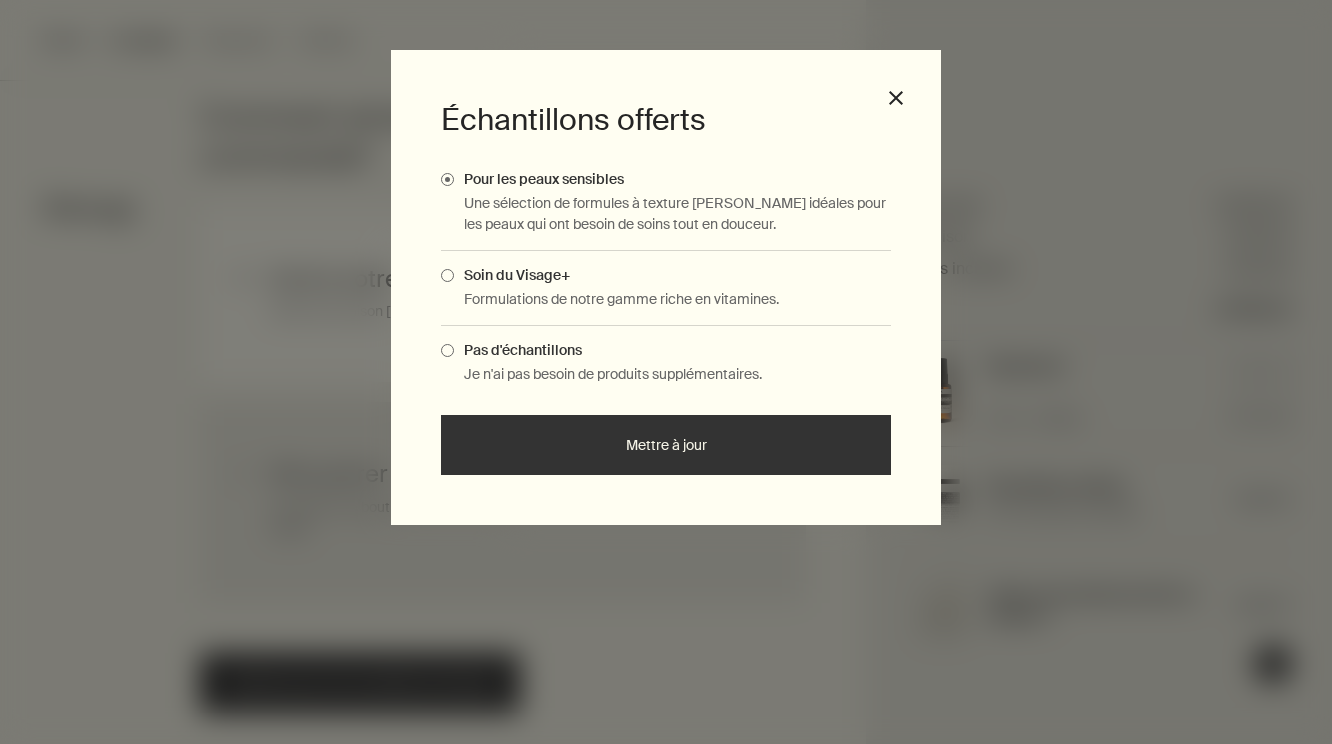 click at bounding box center [447, 275] 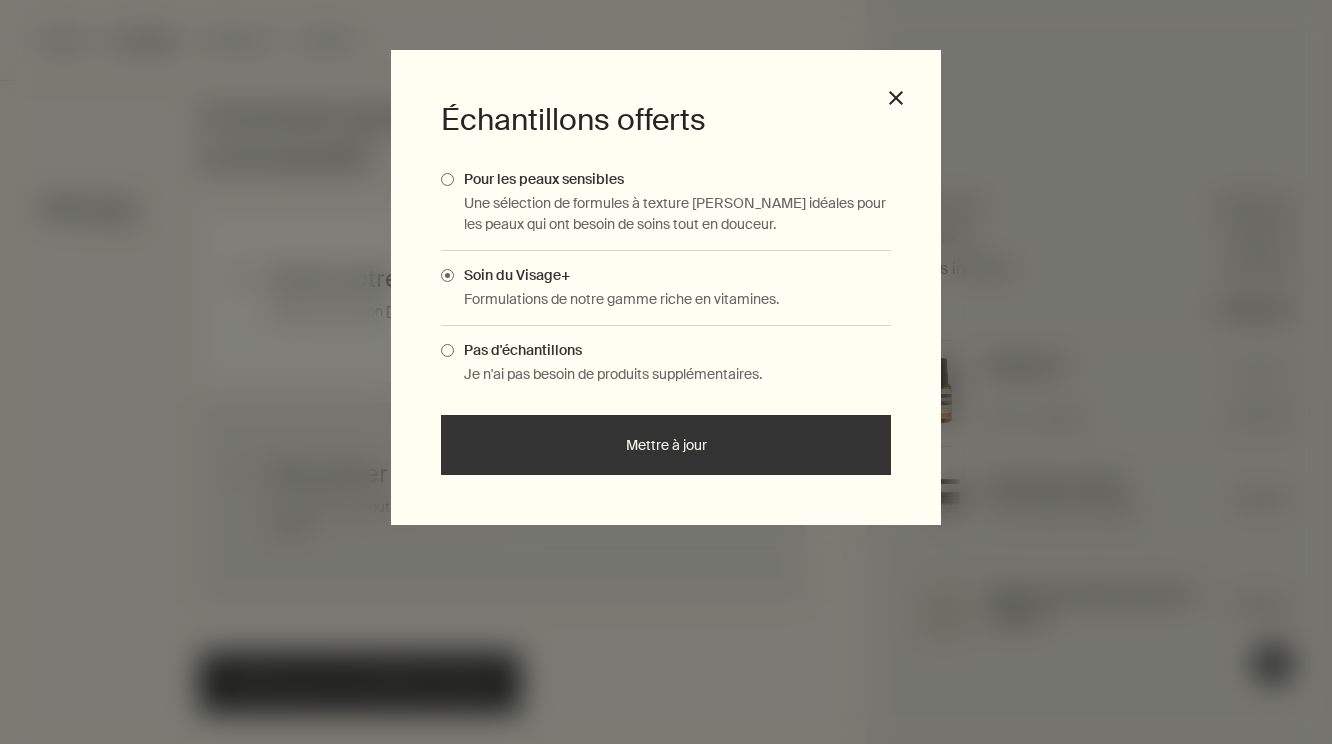 click at bounding box center [447, 179] 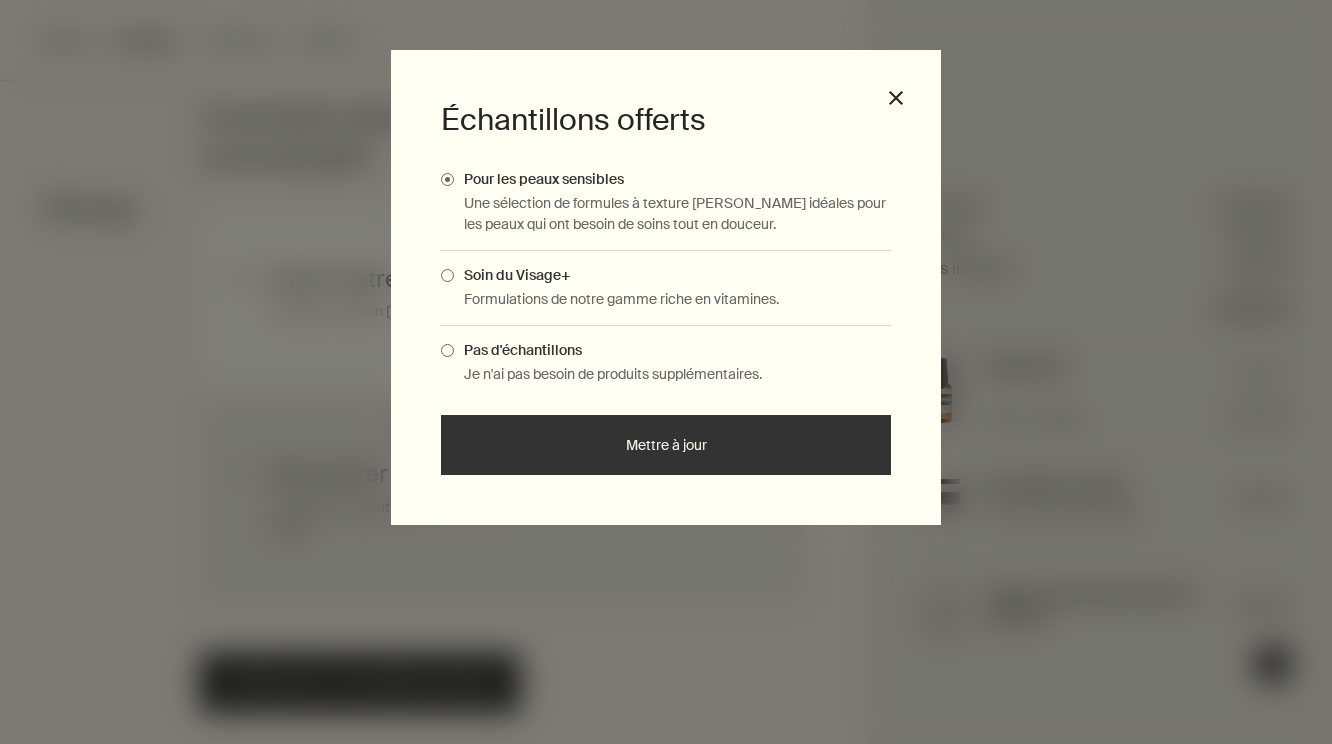 click at bounding box center (447, 275) 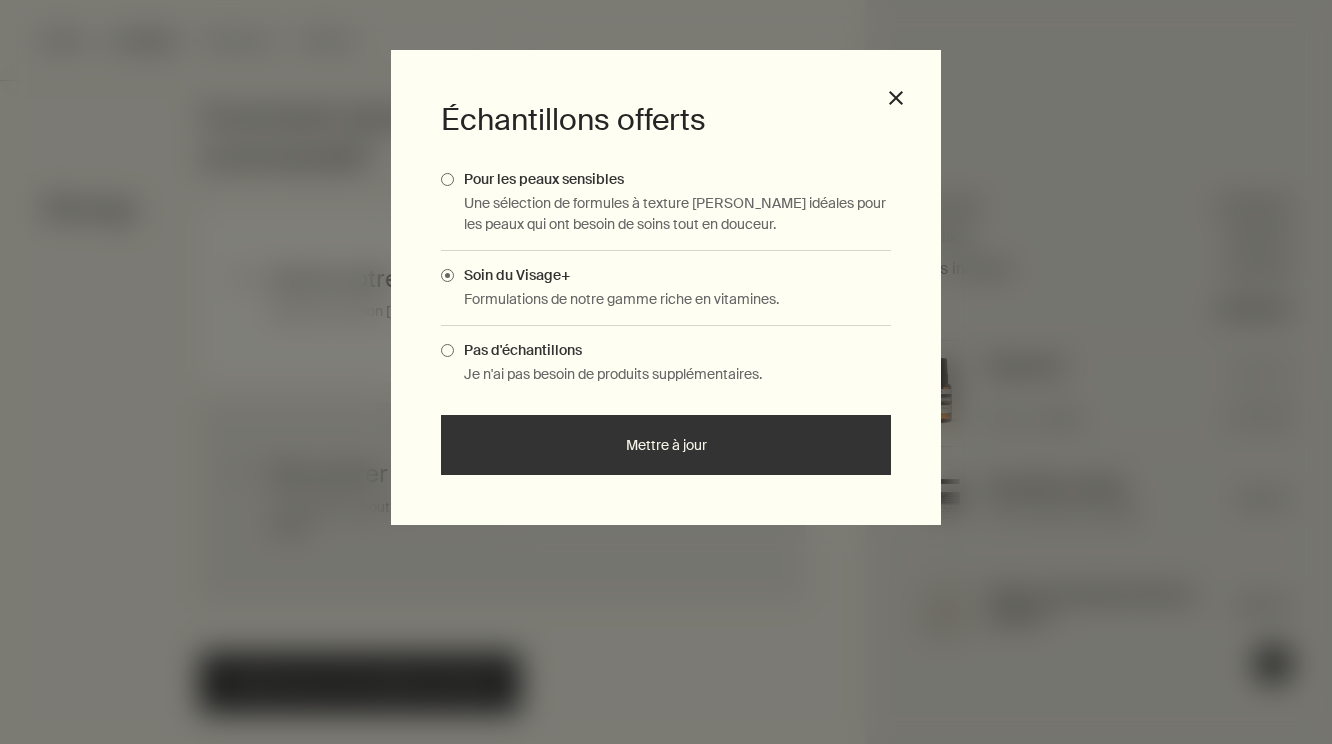click on "Mettre à jour" at bounding box center [666, 445] 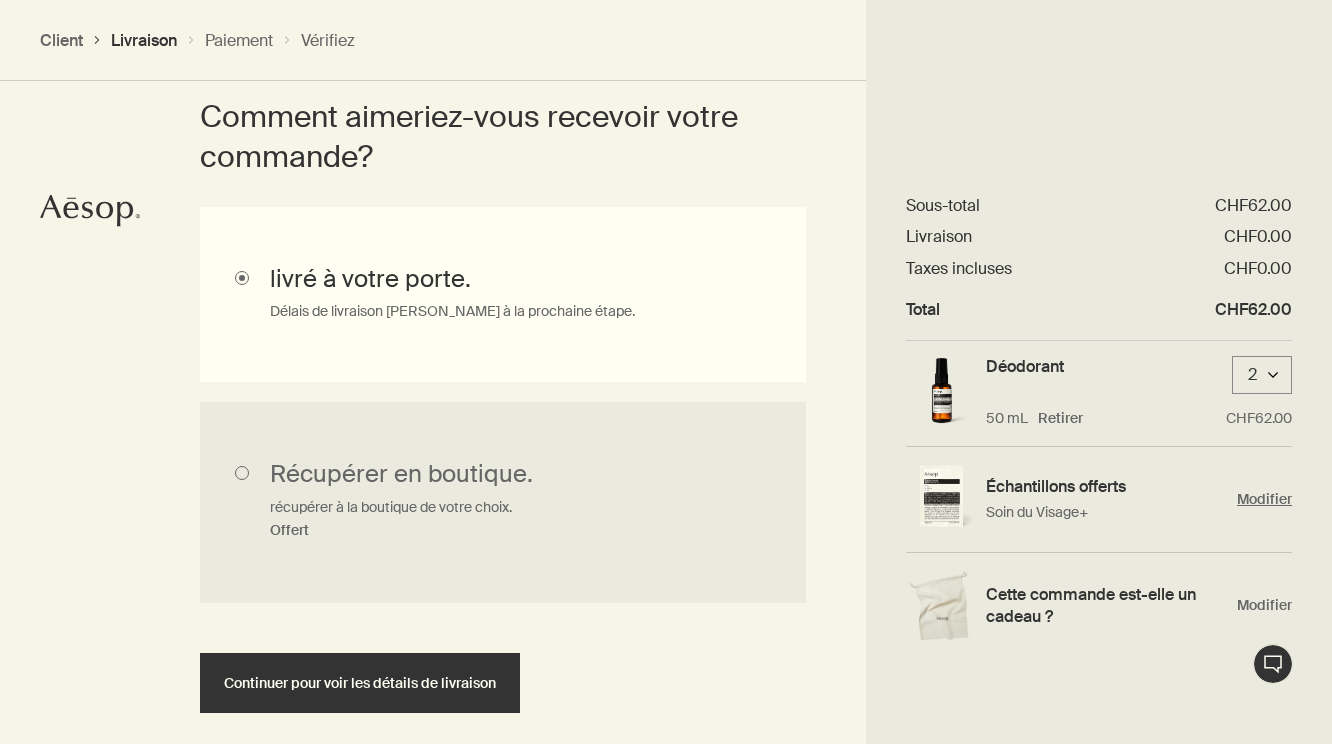 scroll, scrollTop: 649, scrollLeft: 0, axis: vertical 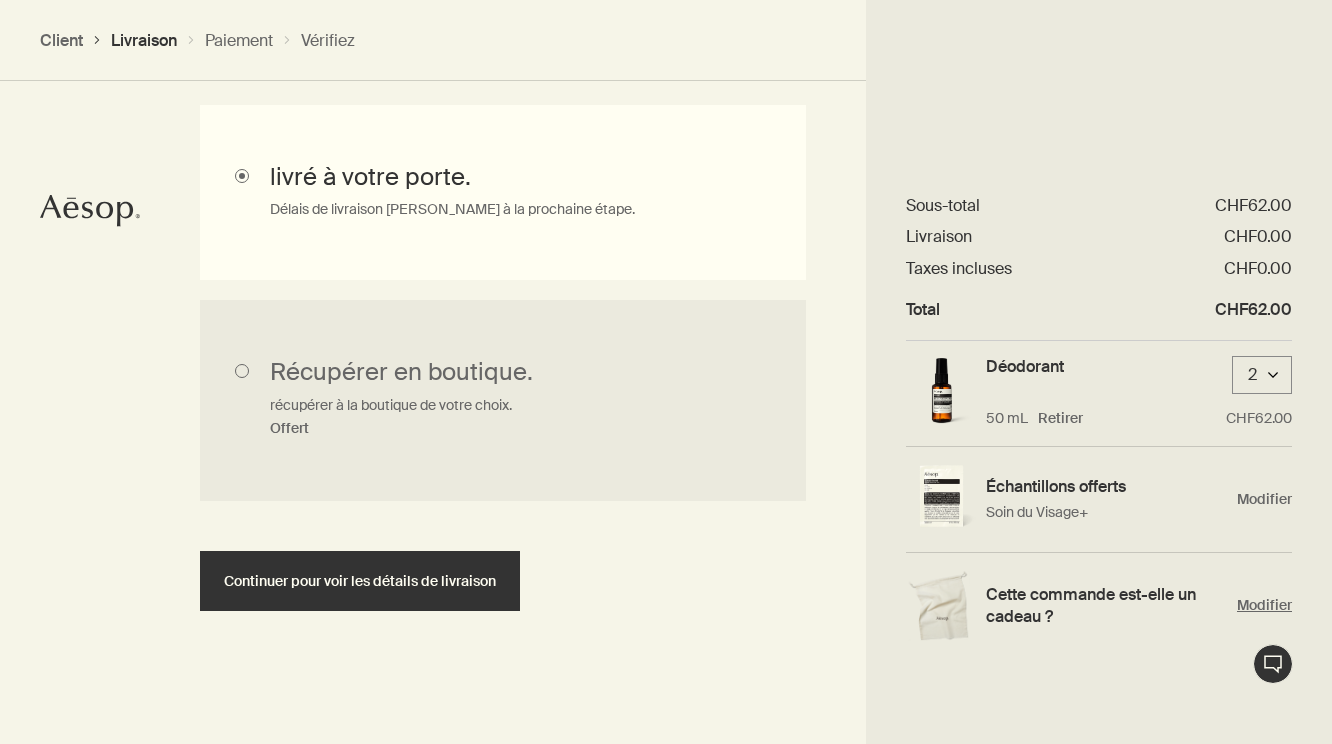 click on "Modifier" at bounding box center (1264, 605) 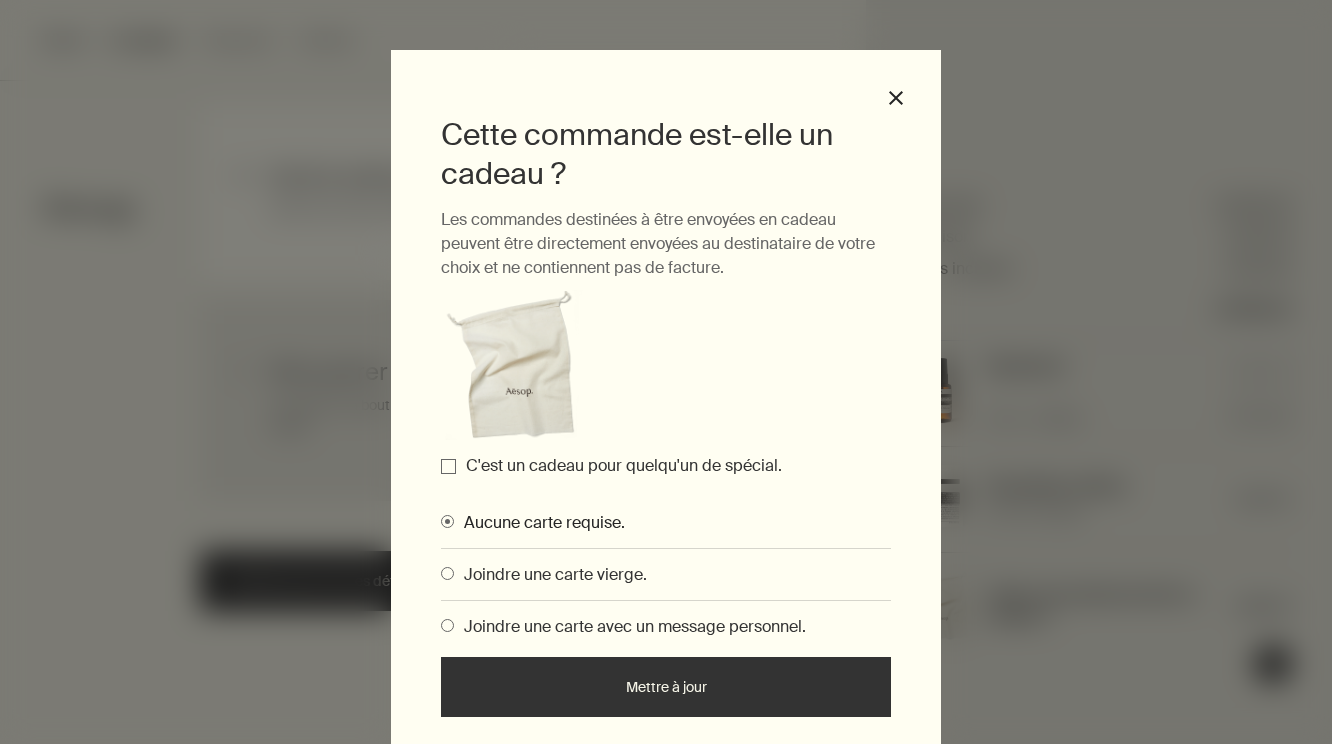 radio on "true" 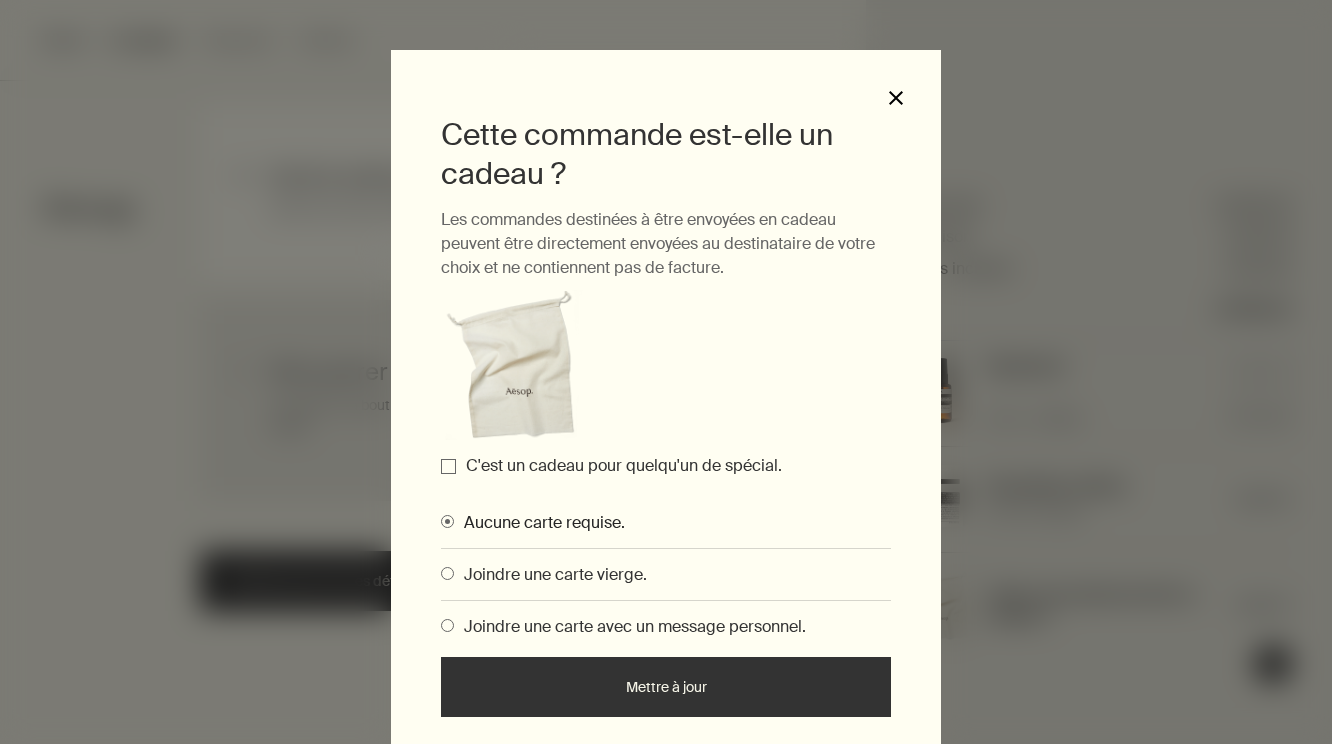 click on "close" at bounding box center [896, 98] 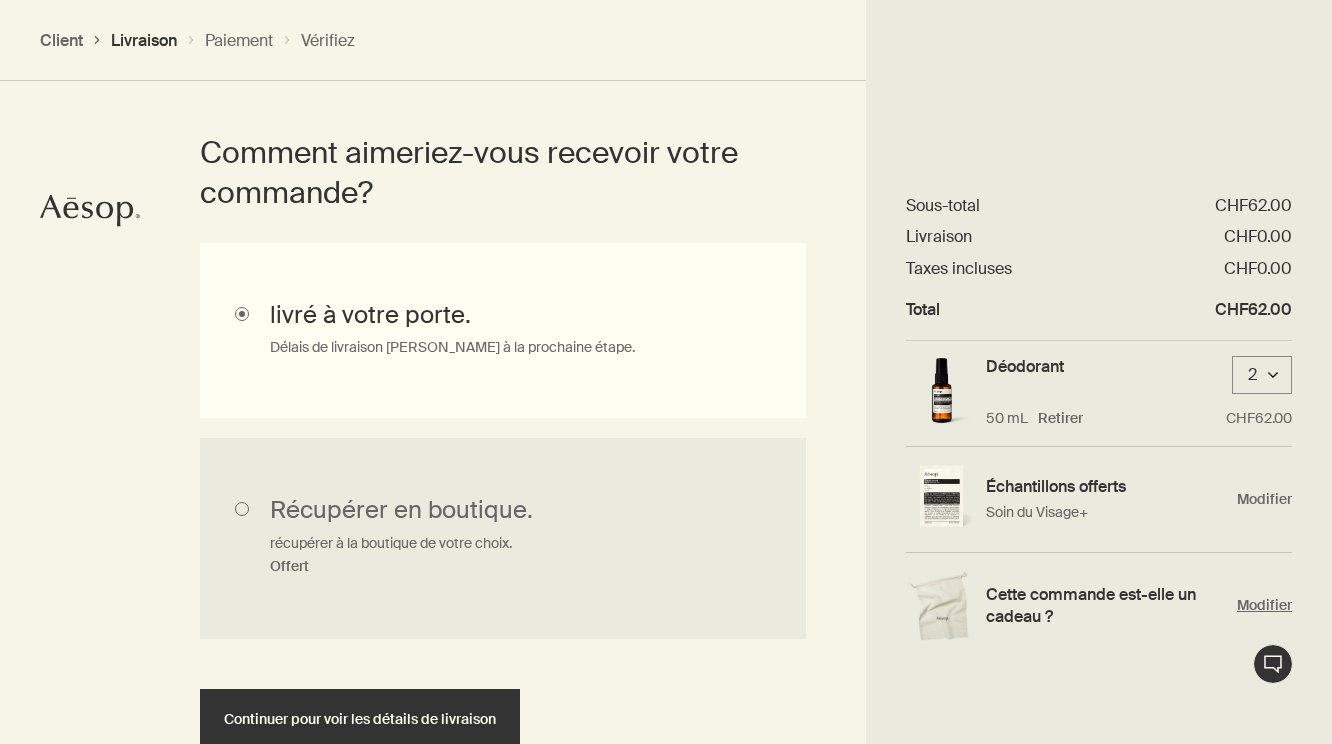 scroll, scrollTop: 649, scrollLeft: 0, axis: vertical 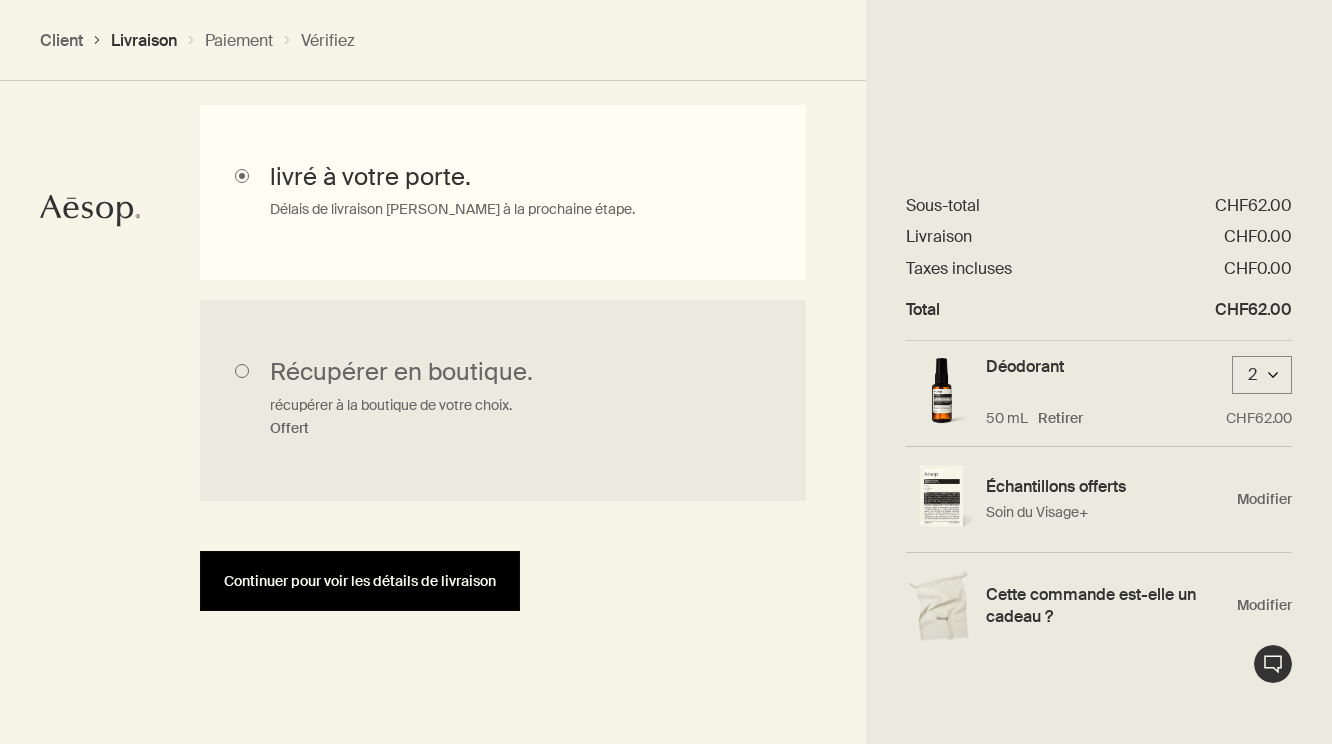 click on "Continuer pour voir les détails de livraison" at bounding box center [360, 581] 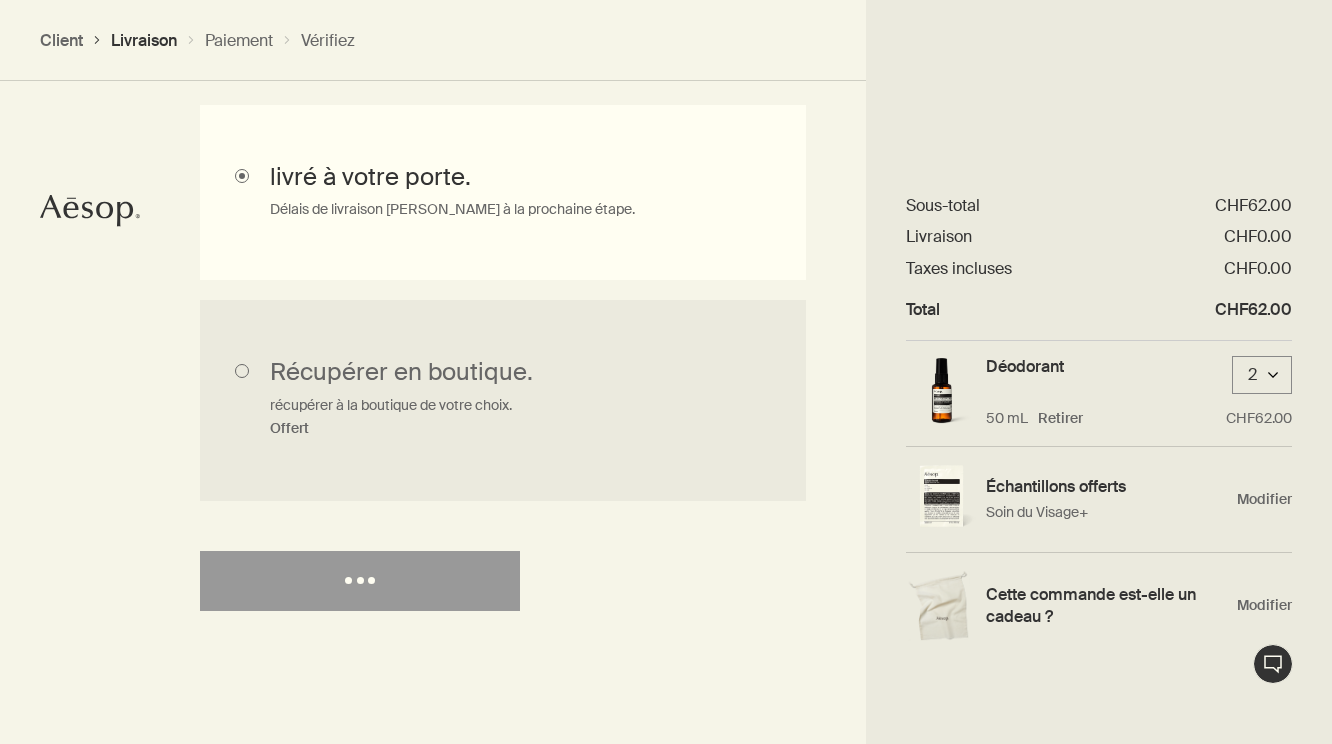 select on "CH" 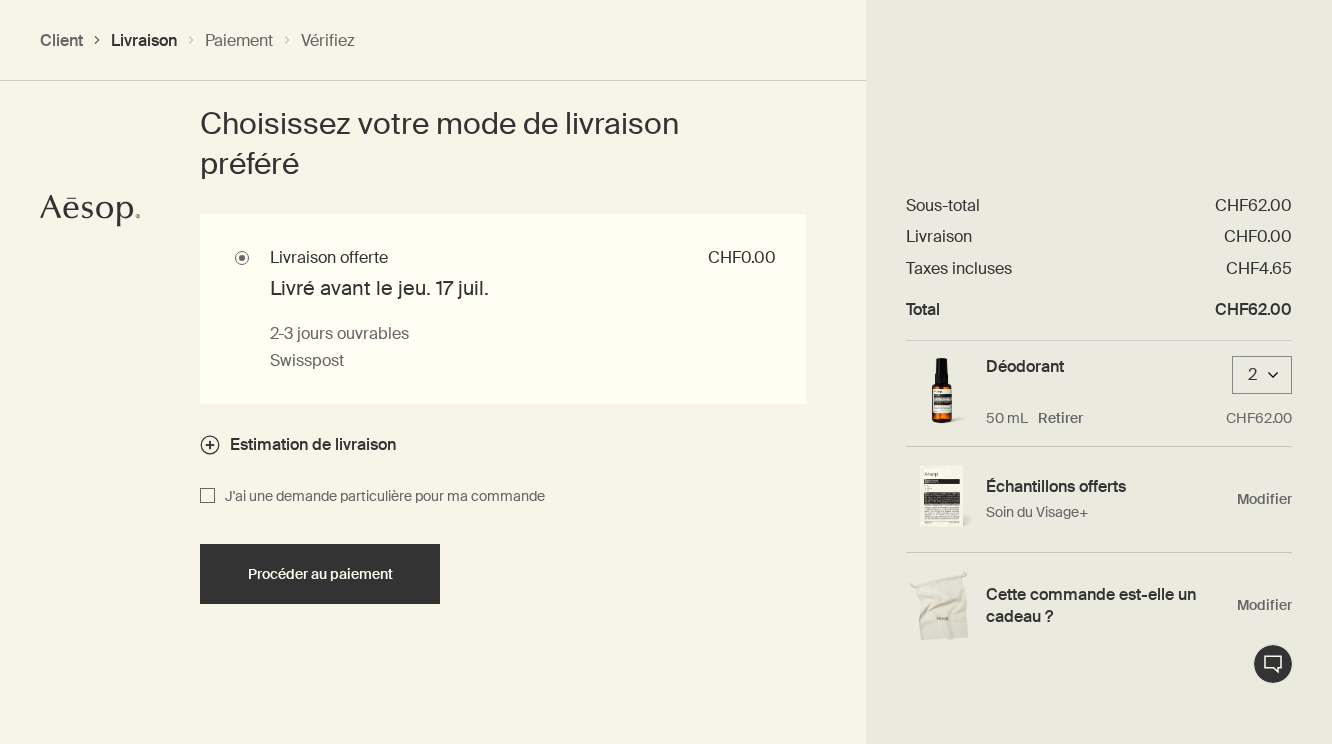 scroll, scrollTop: 1847, scrollLeft: 0, axis: vertical 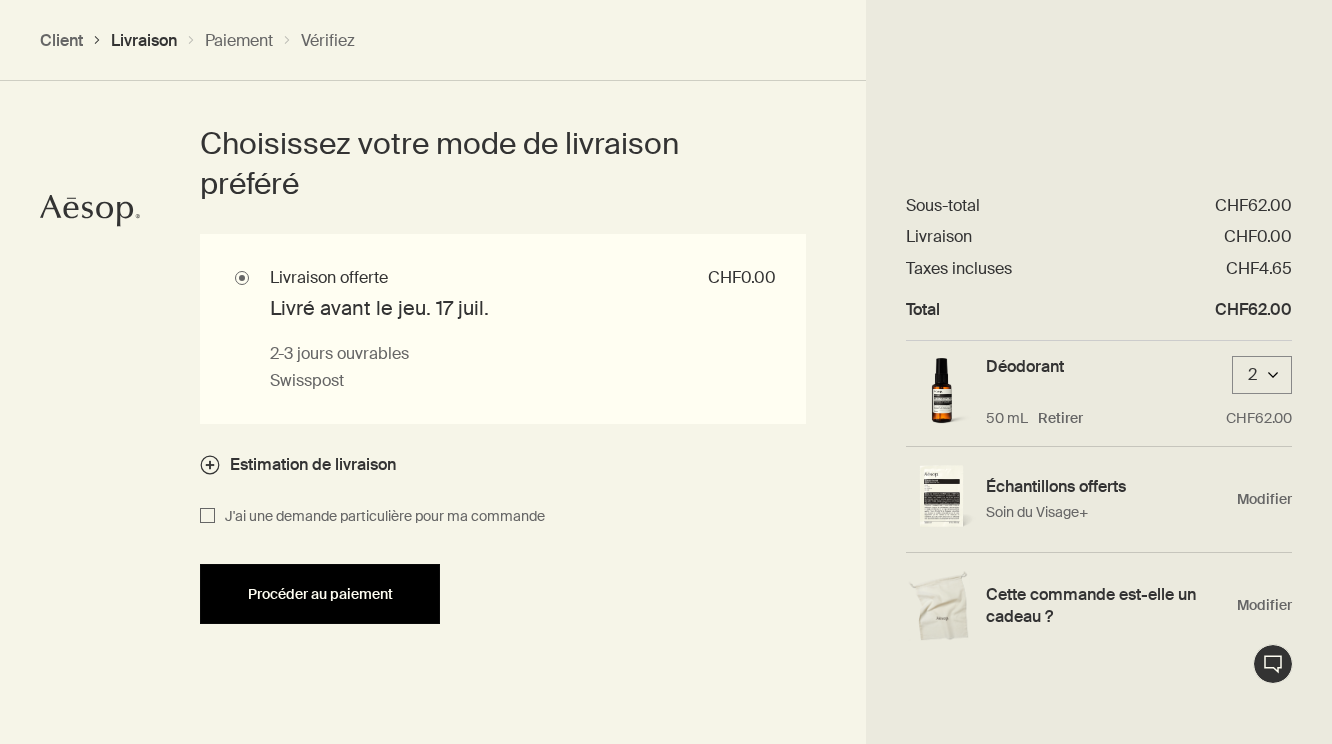 click on "Procéder au paiement" at bounding box center (320, 594) 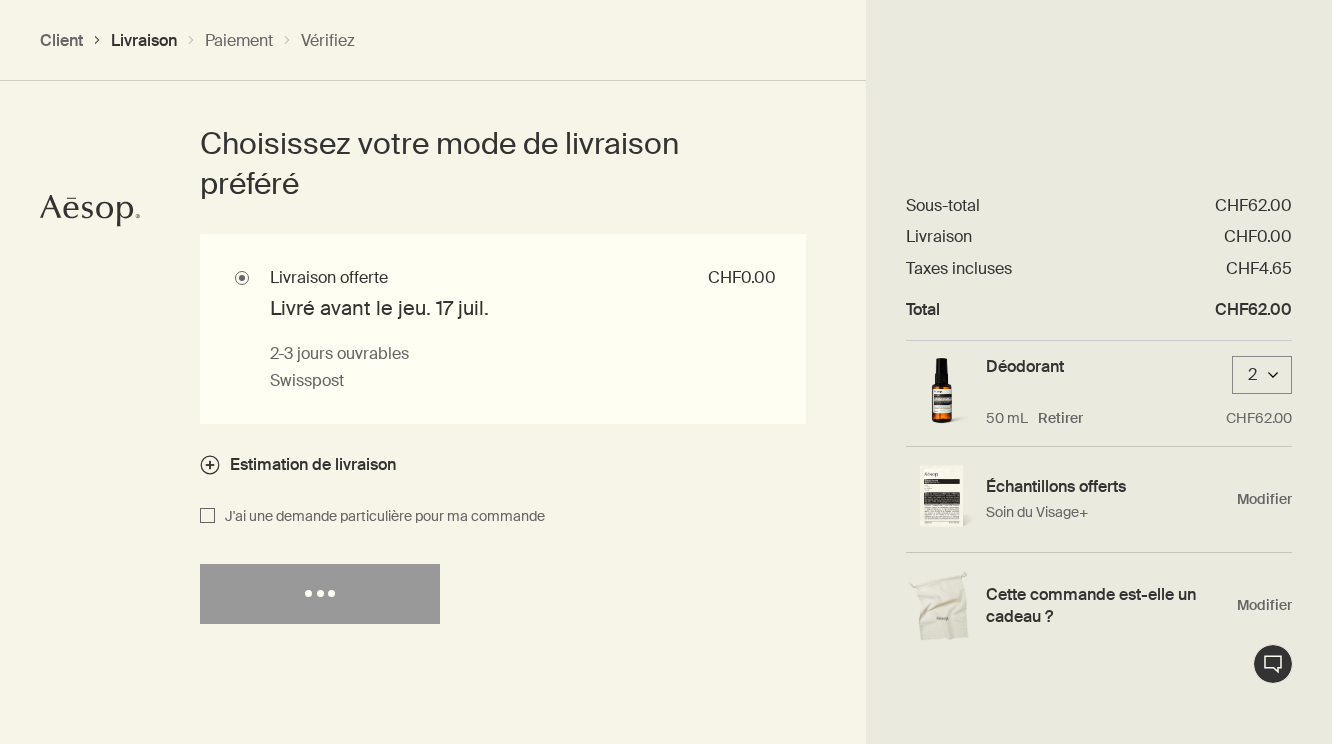 select on "CH" 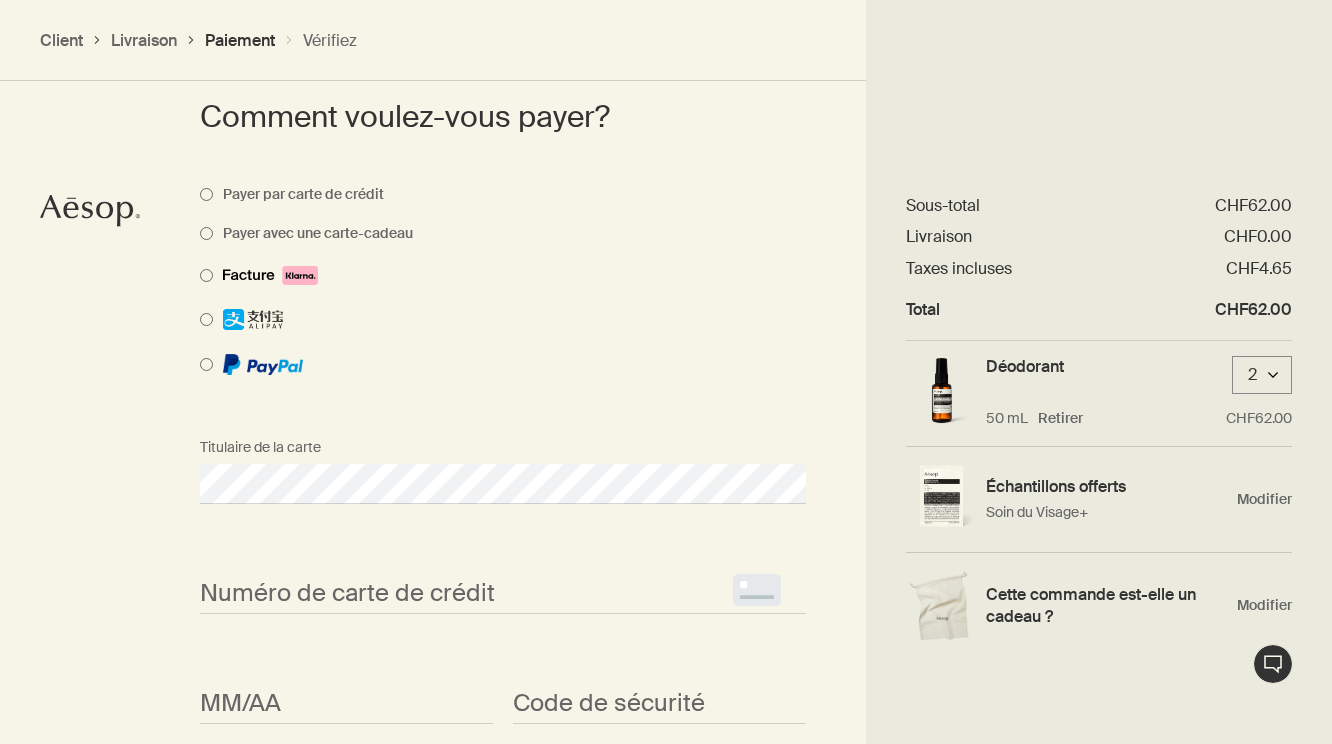 scroll, scrollTop: 1505, scrollLeft: 0, axis: vertical 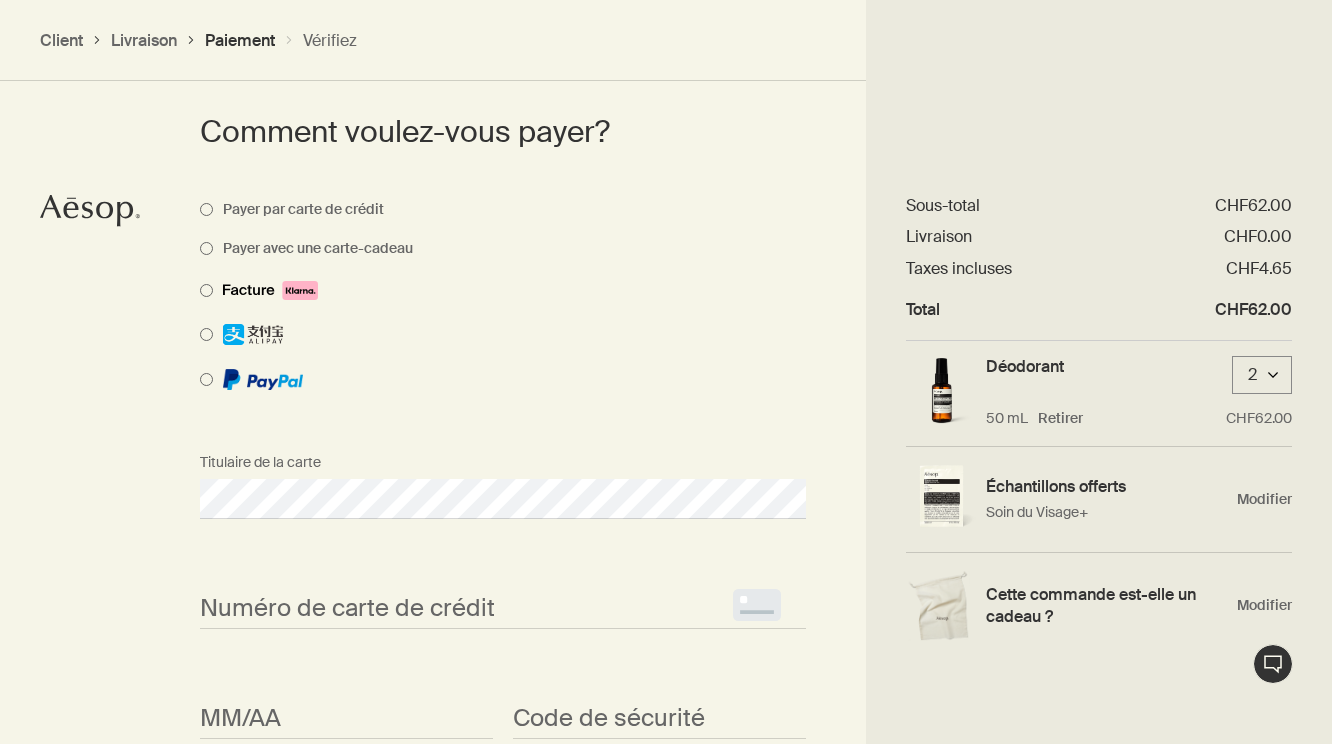 select on "CH" 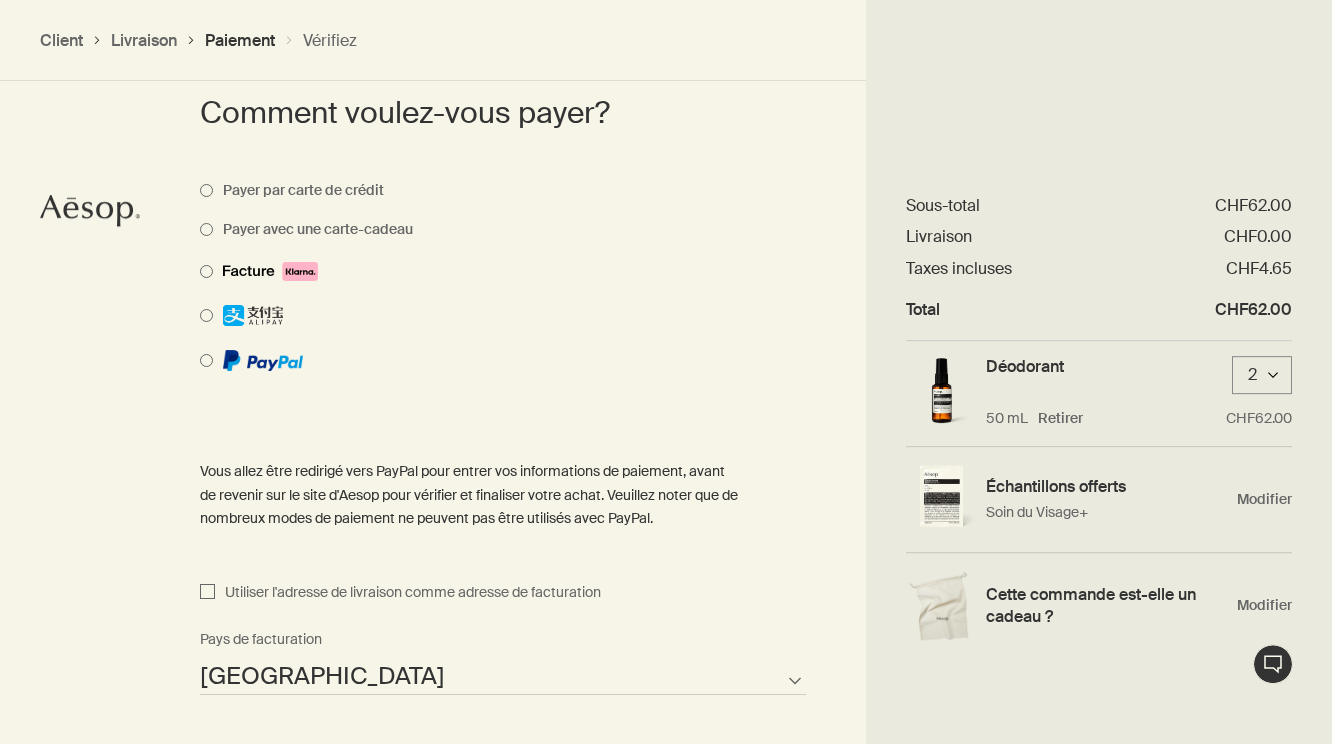 scroll, scrollTop: 1518, scrollLeft: 0, axis: vertical 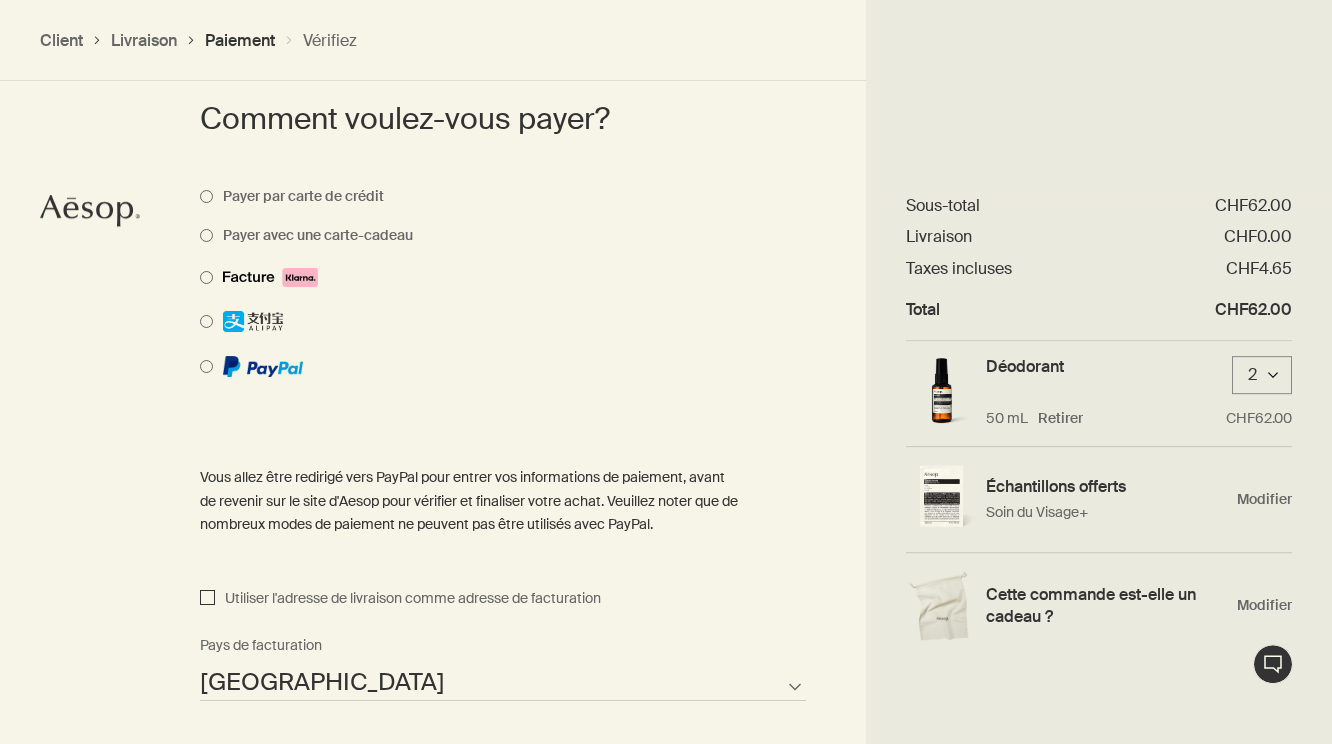 click on "Utiliser l'adresse de livraison comme adresse de facturation" at bounding box center (207, 599) 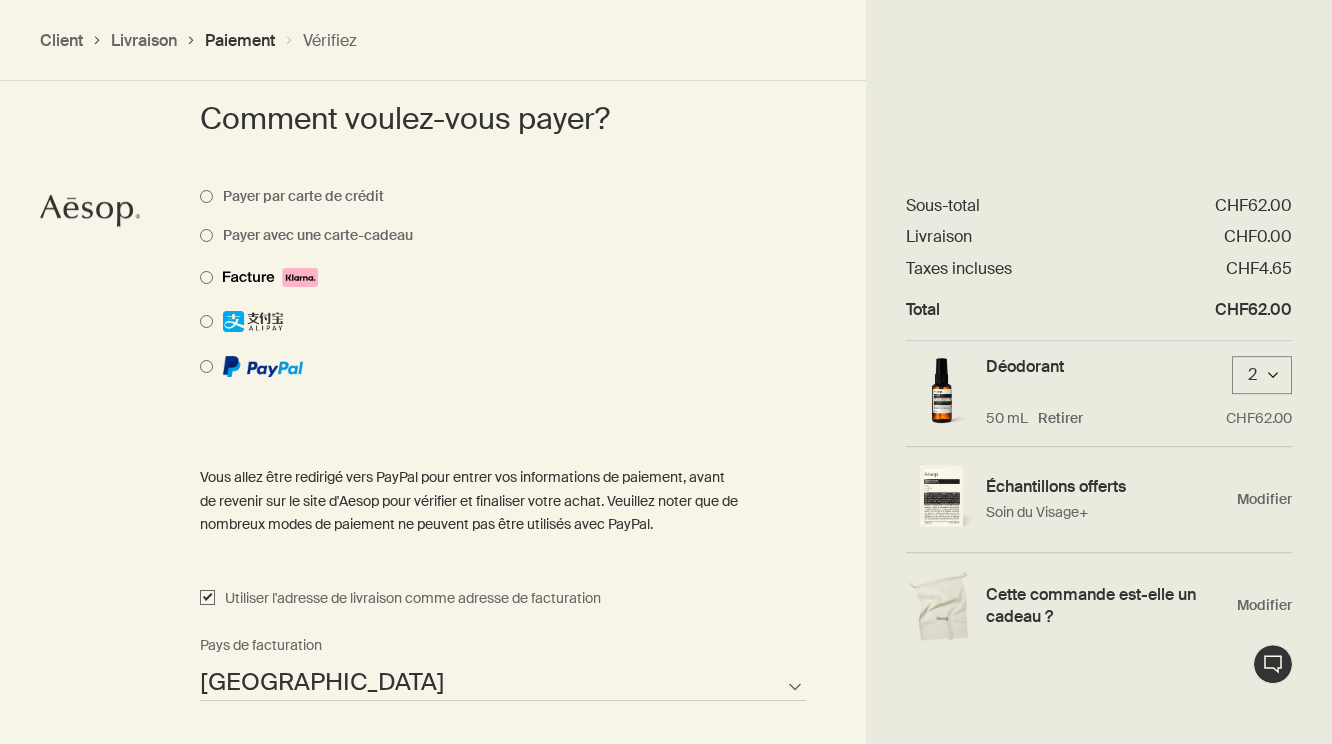 checkbox on "true" 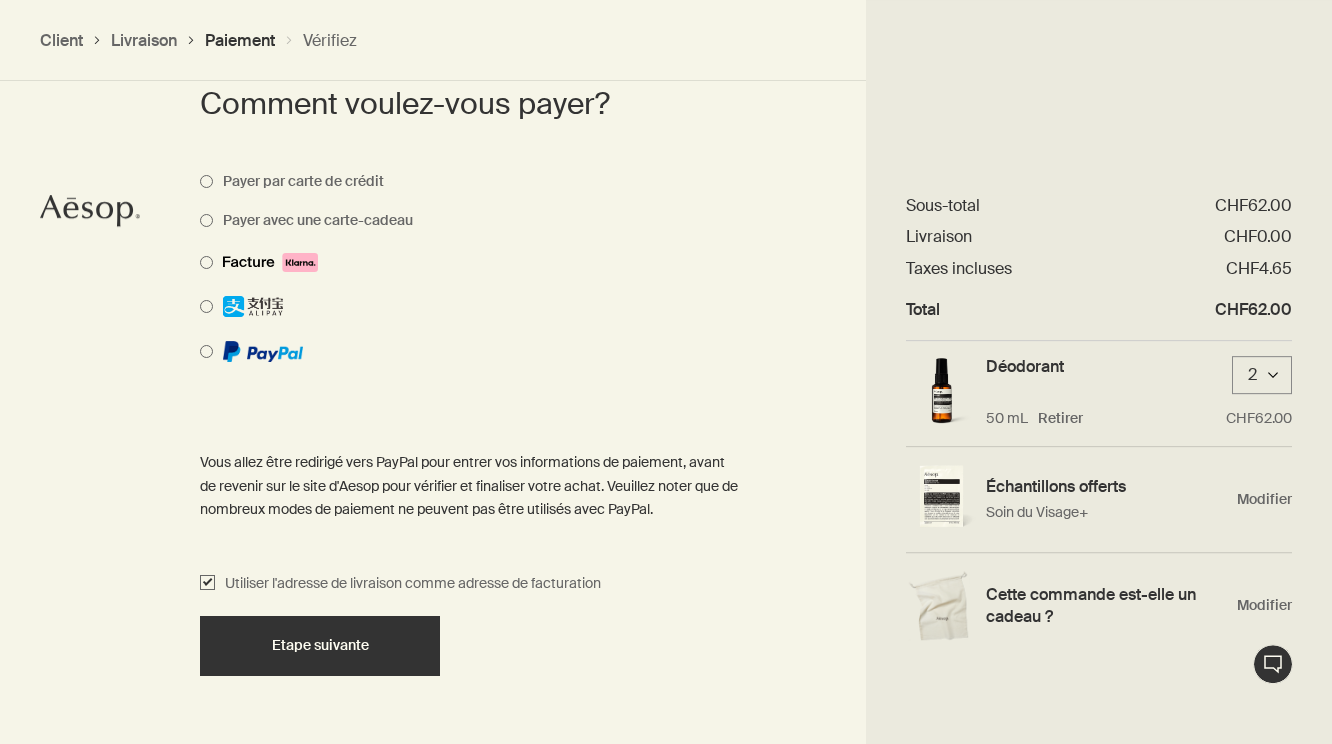 scroll, scrollTop: 1527, scrollLeft: 0, axis: vertical 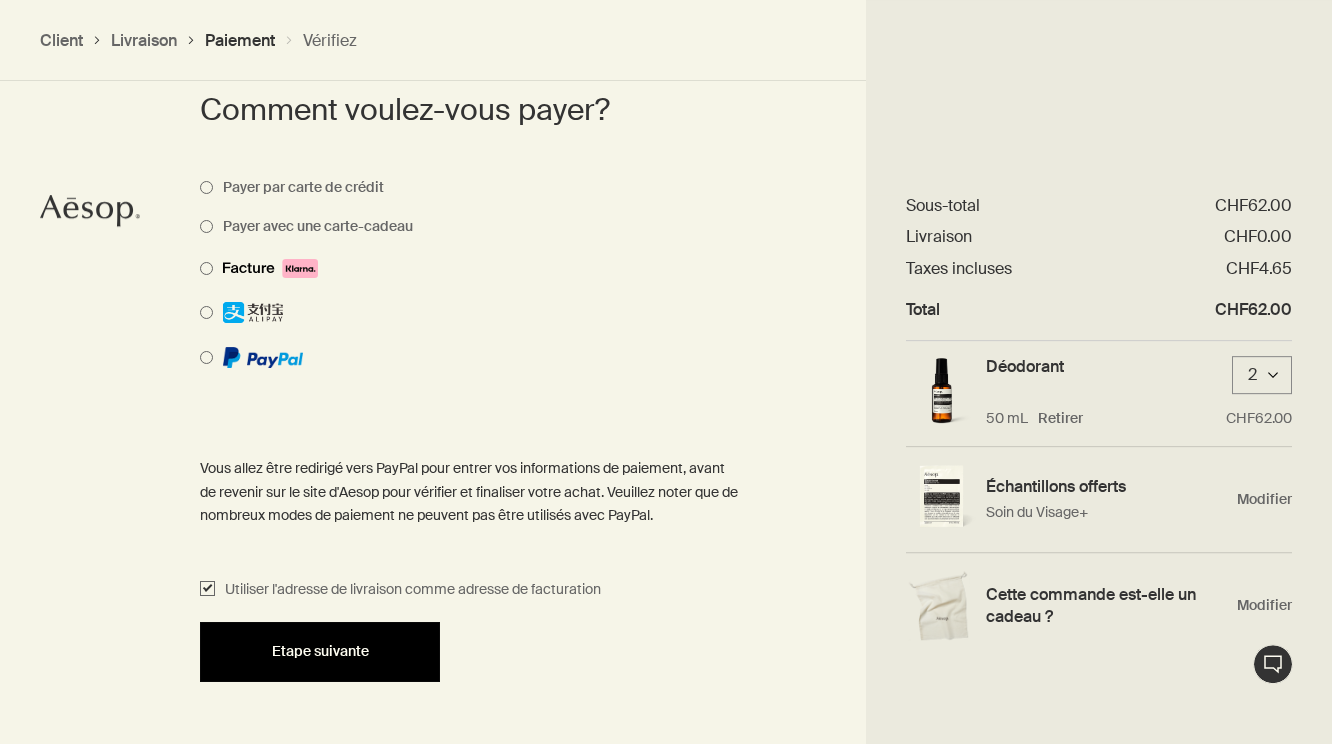 click on "Etape suivante" at bounding box center (320, 651) 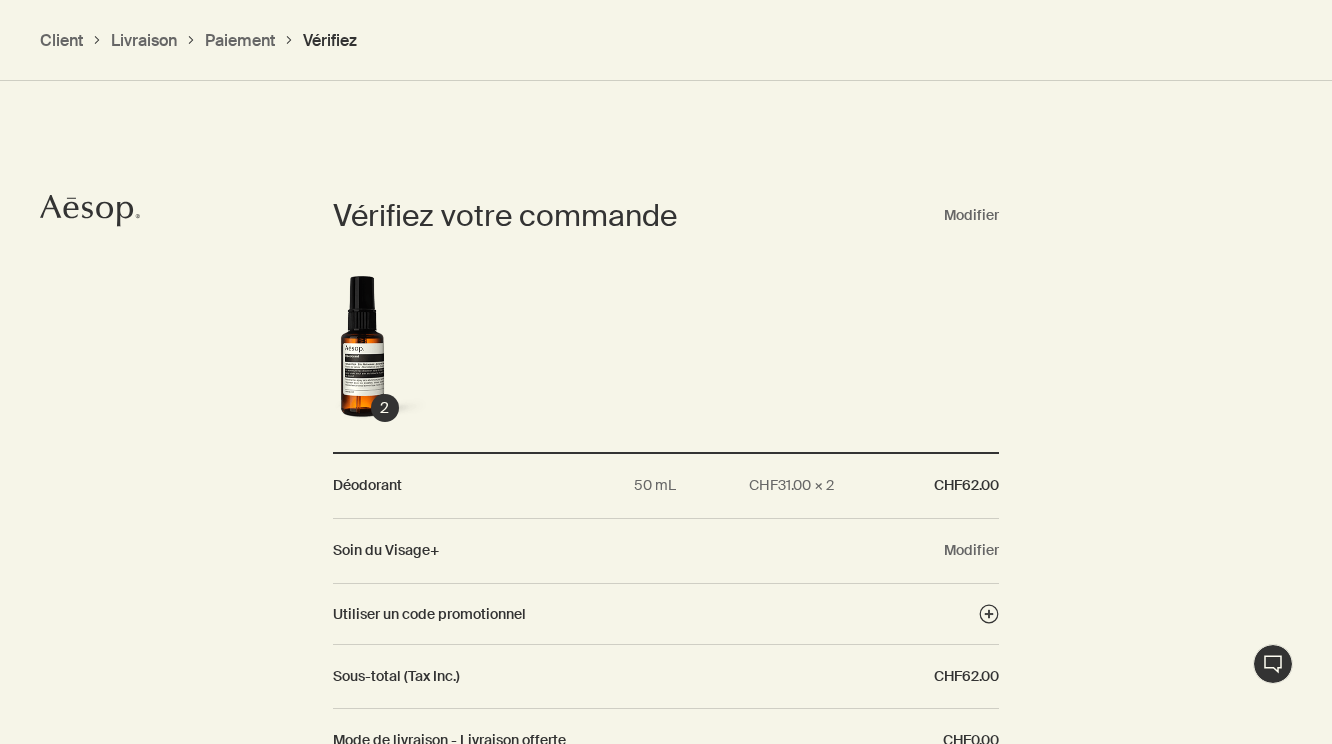 scroll, scrollTop: 1778, scrollLeft: 0, axis: vertical 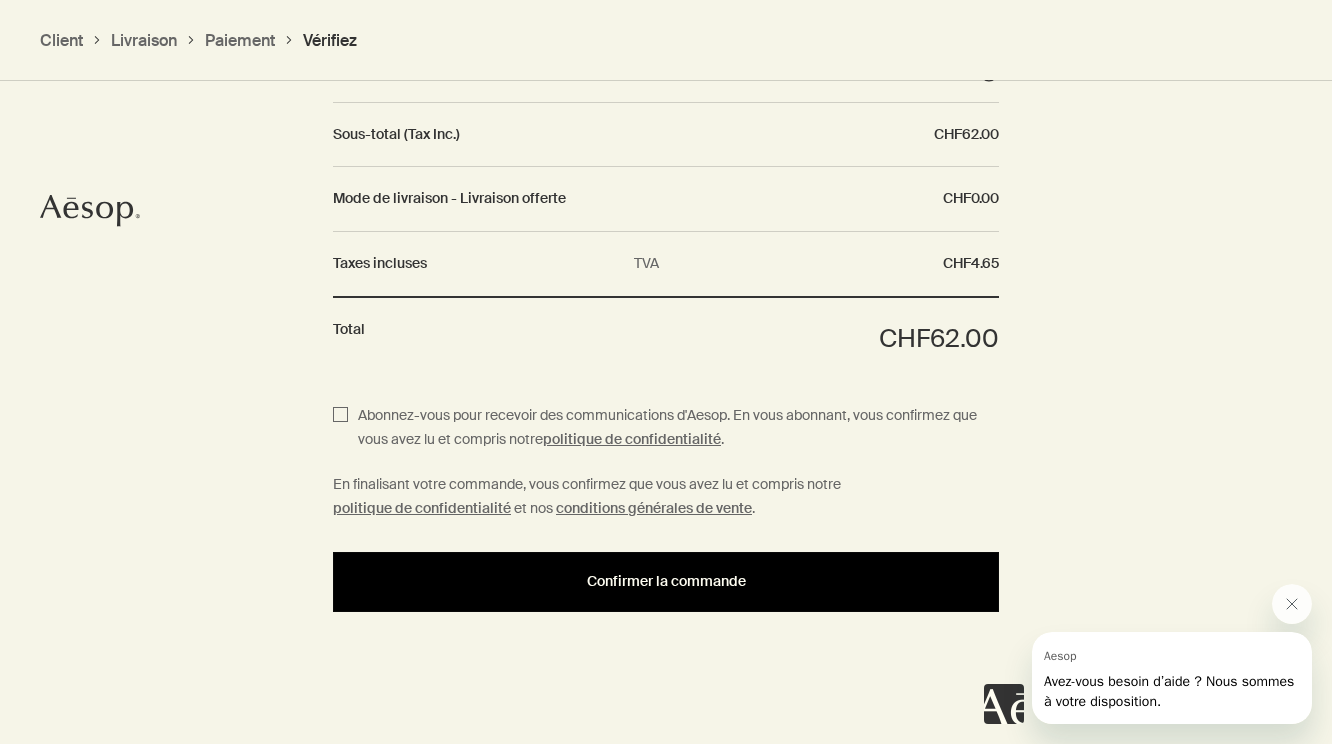 click on "Confirmer la commande" at bounding box center [666, 581] 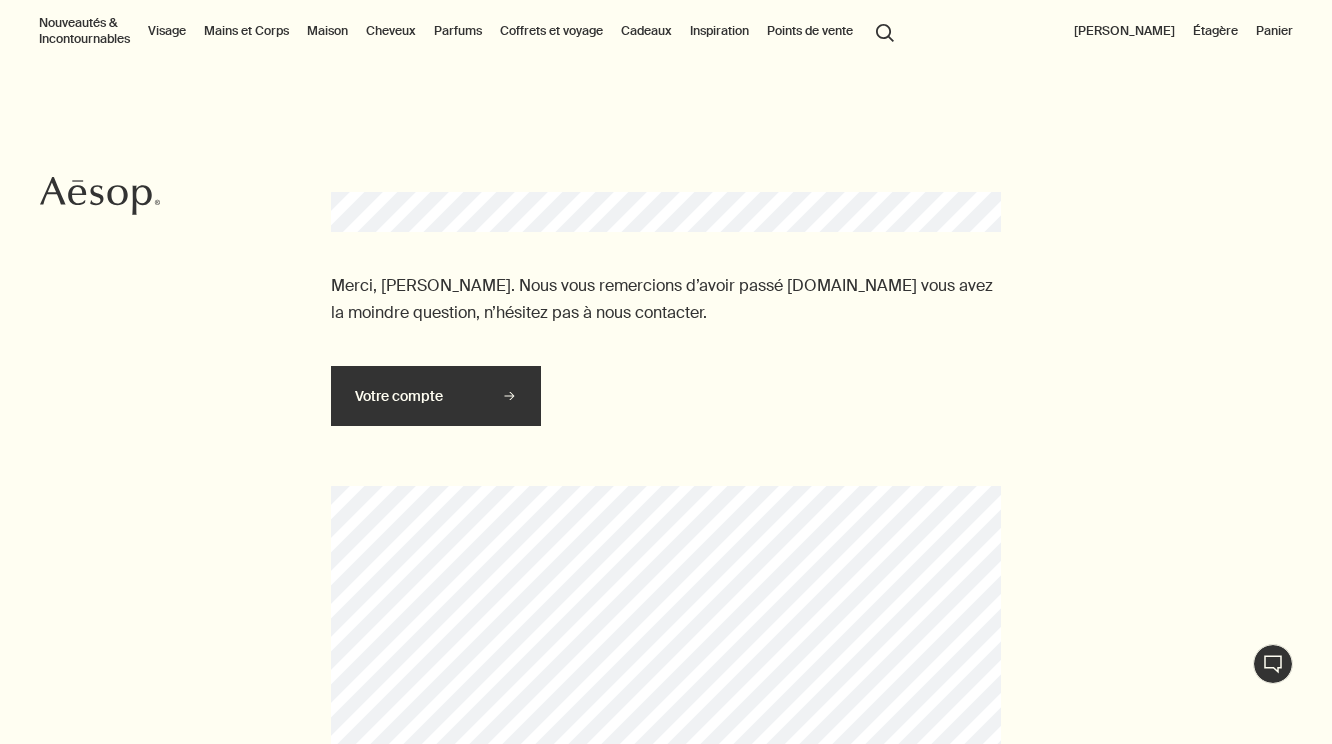 scroll, scrollTop: 0, scrollLeft: 0, axis: both 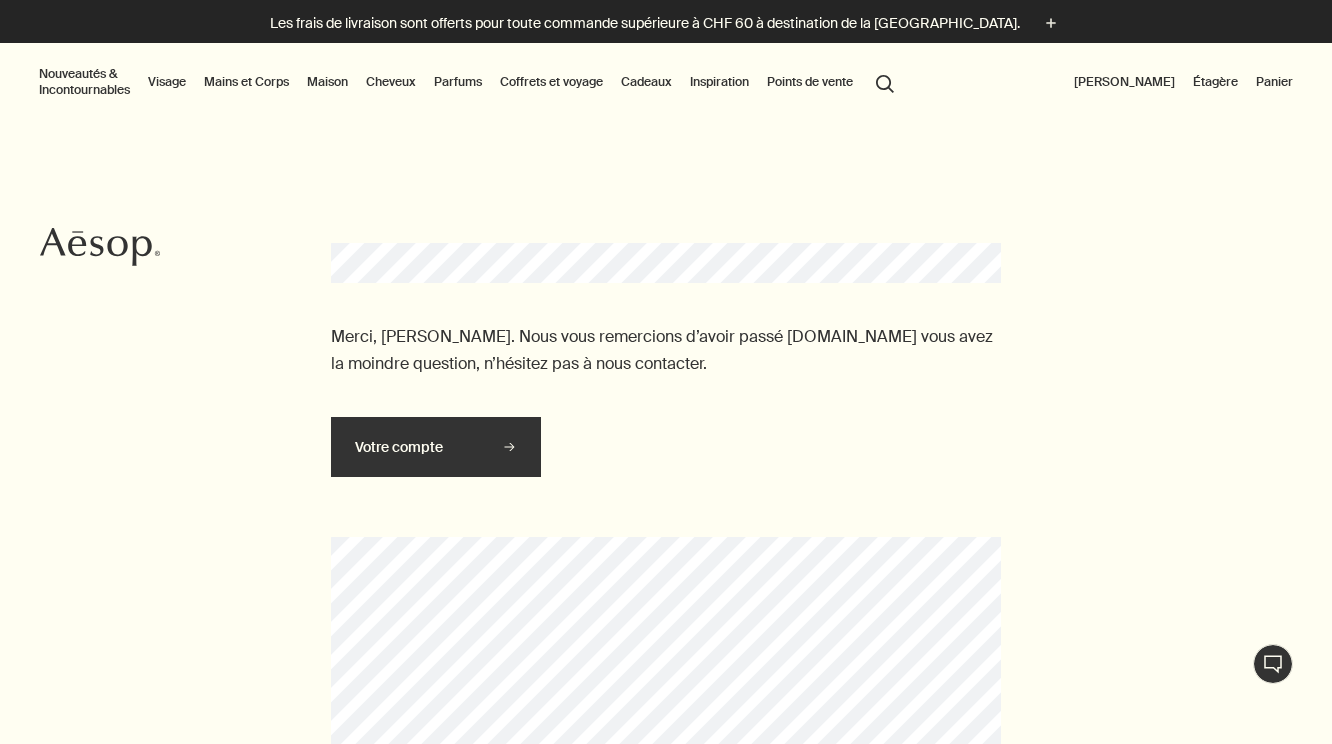 click on "[PERSON_NAME]" at bounding box center [1124, 82] 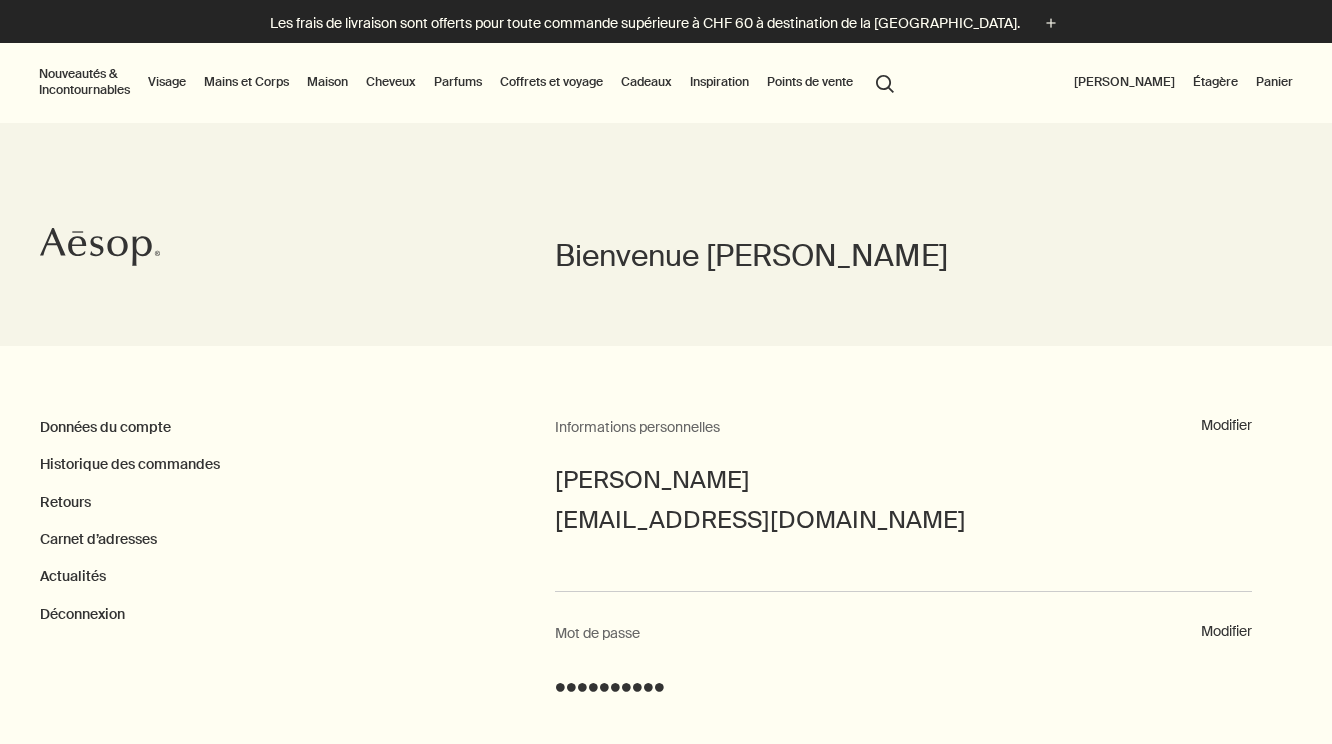 scroll, scrollTop: 0, scrollLeft: 0, axis: both 